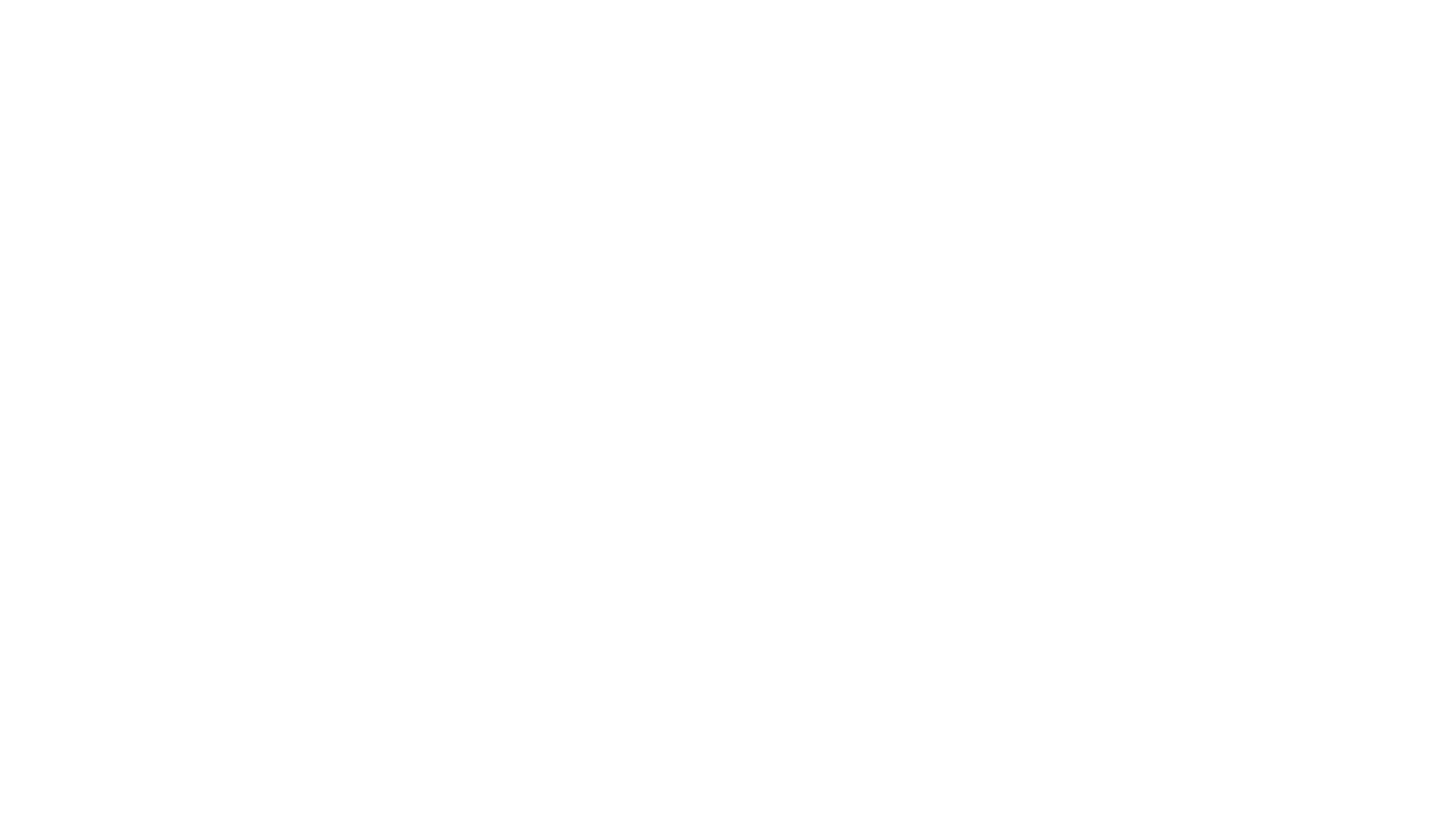 scroll, scrollTop: 0, scrollLeft: 0, axis: both 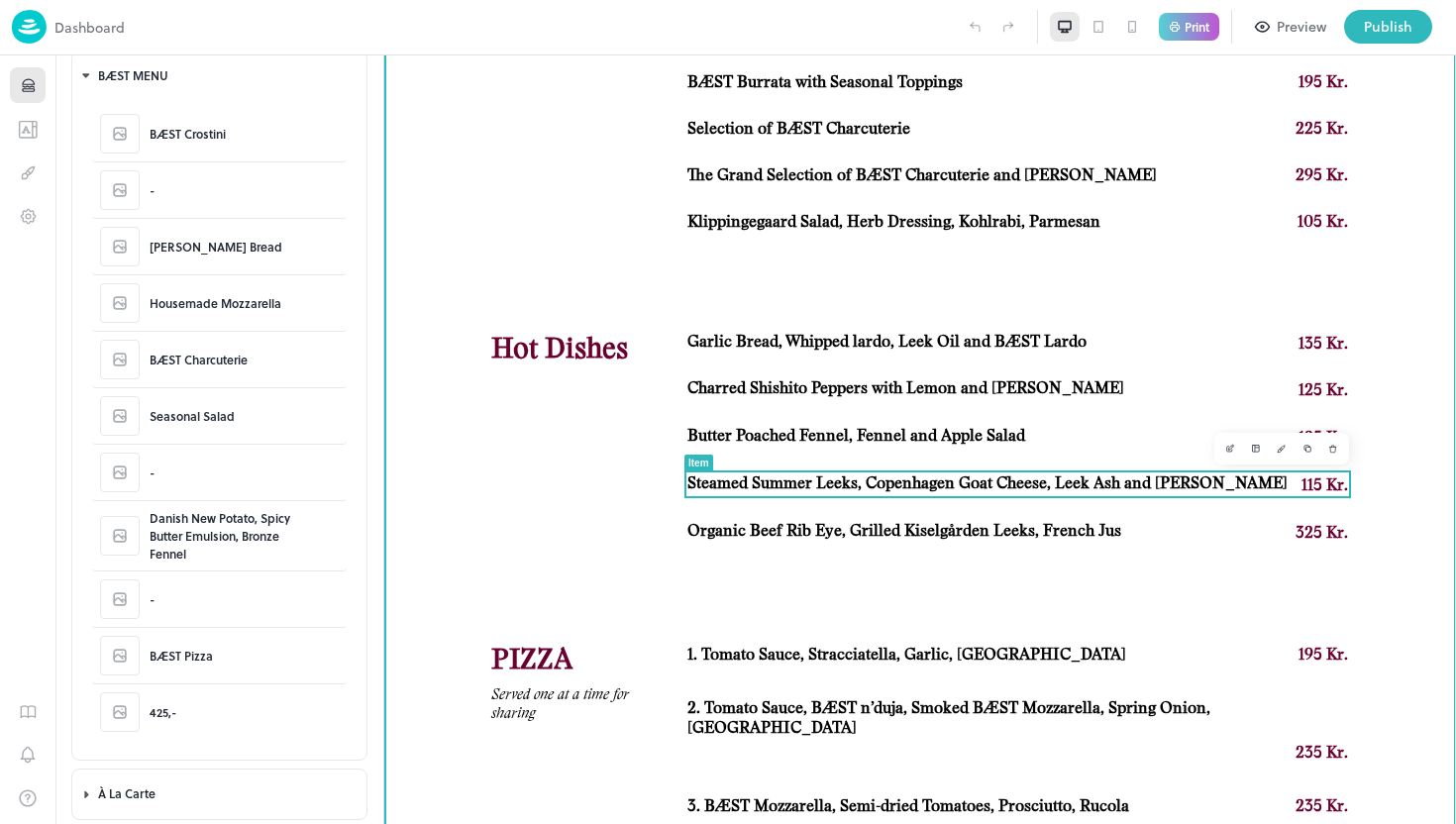 click on "Steamed Summer Leeks, Copenhagen Goat Cheese, Leek Ash and [PERSON_NAME]" at bounding box center (988, 483) 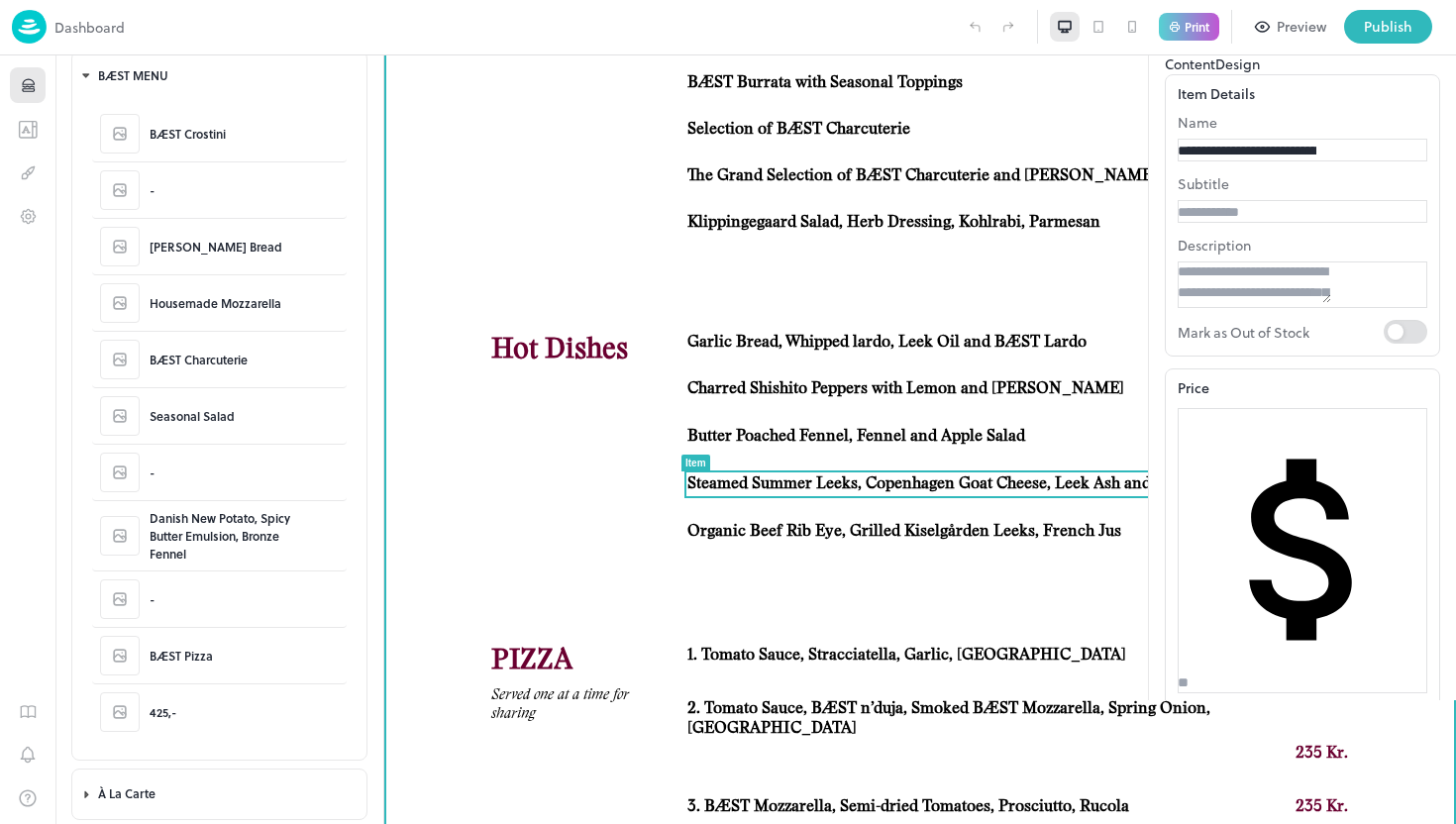 scroll, scrollTop: 0, scrollLeft: 0, axis: both 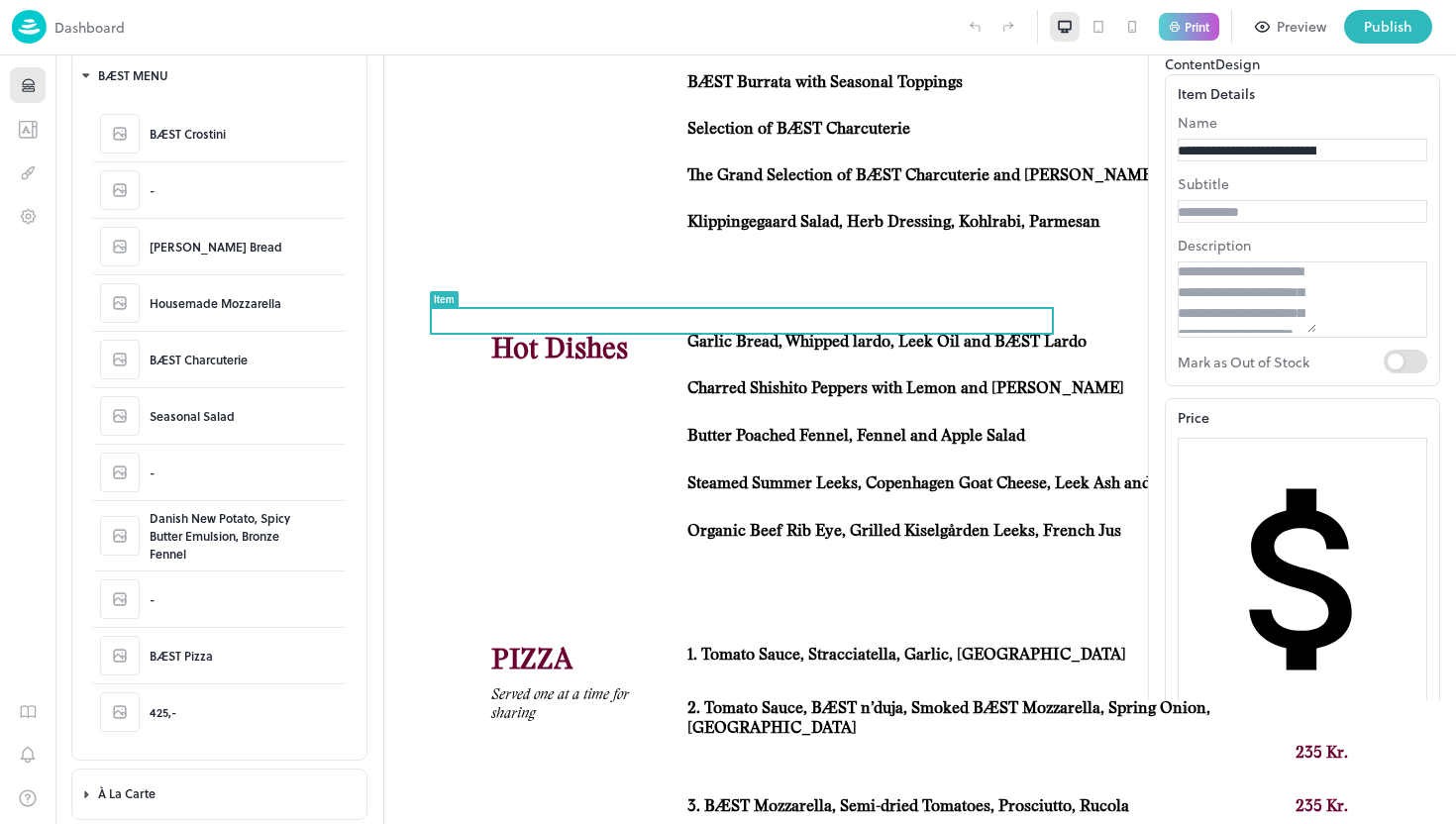 click on "**********" at bounding box center (1247, 151) 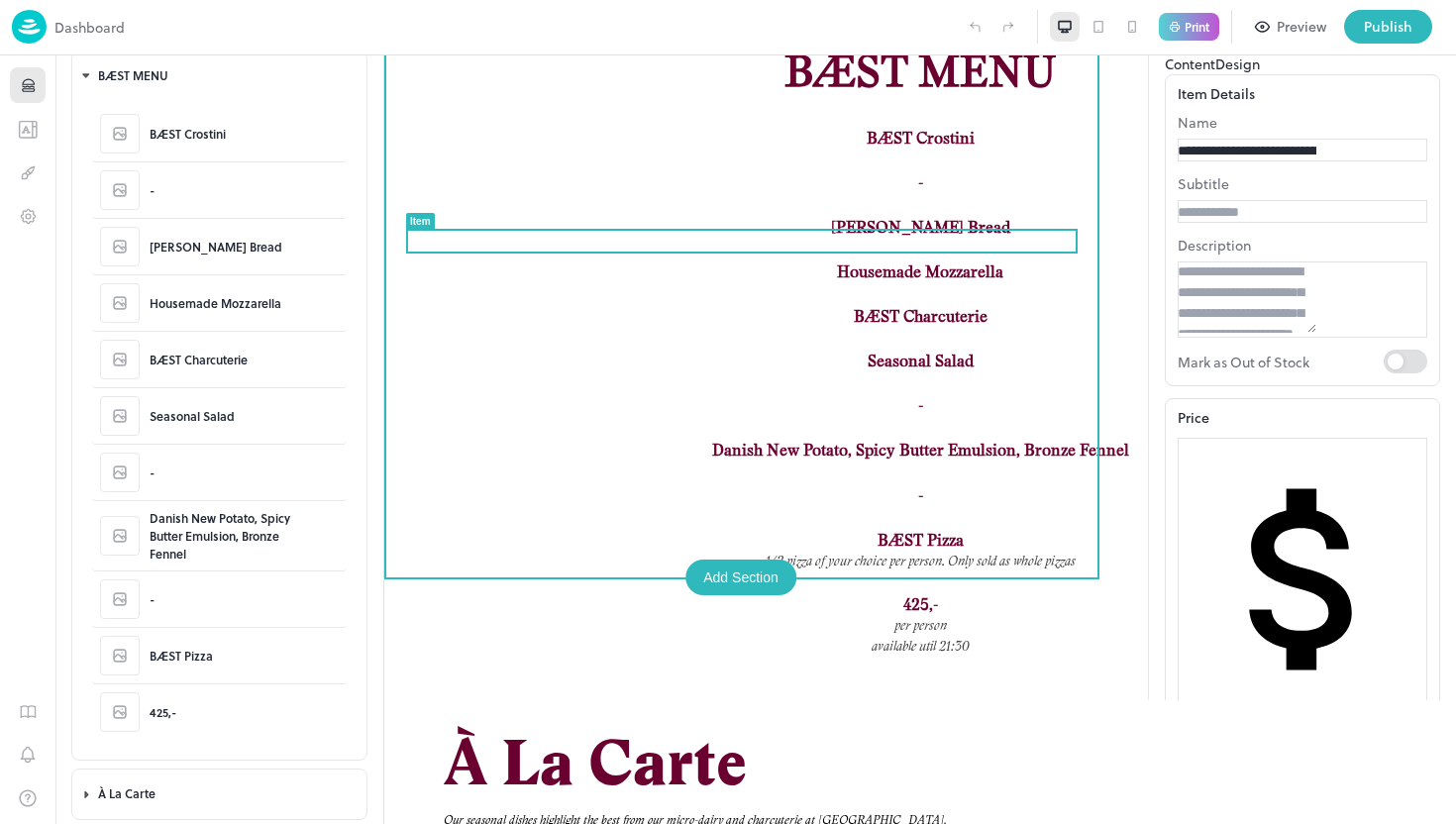scroll, scrollTop: 0, scrollLeft: 0, axis: both 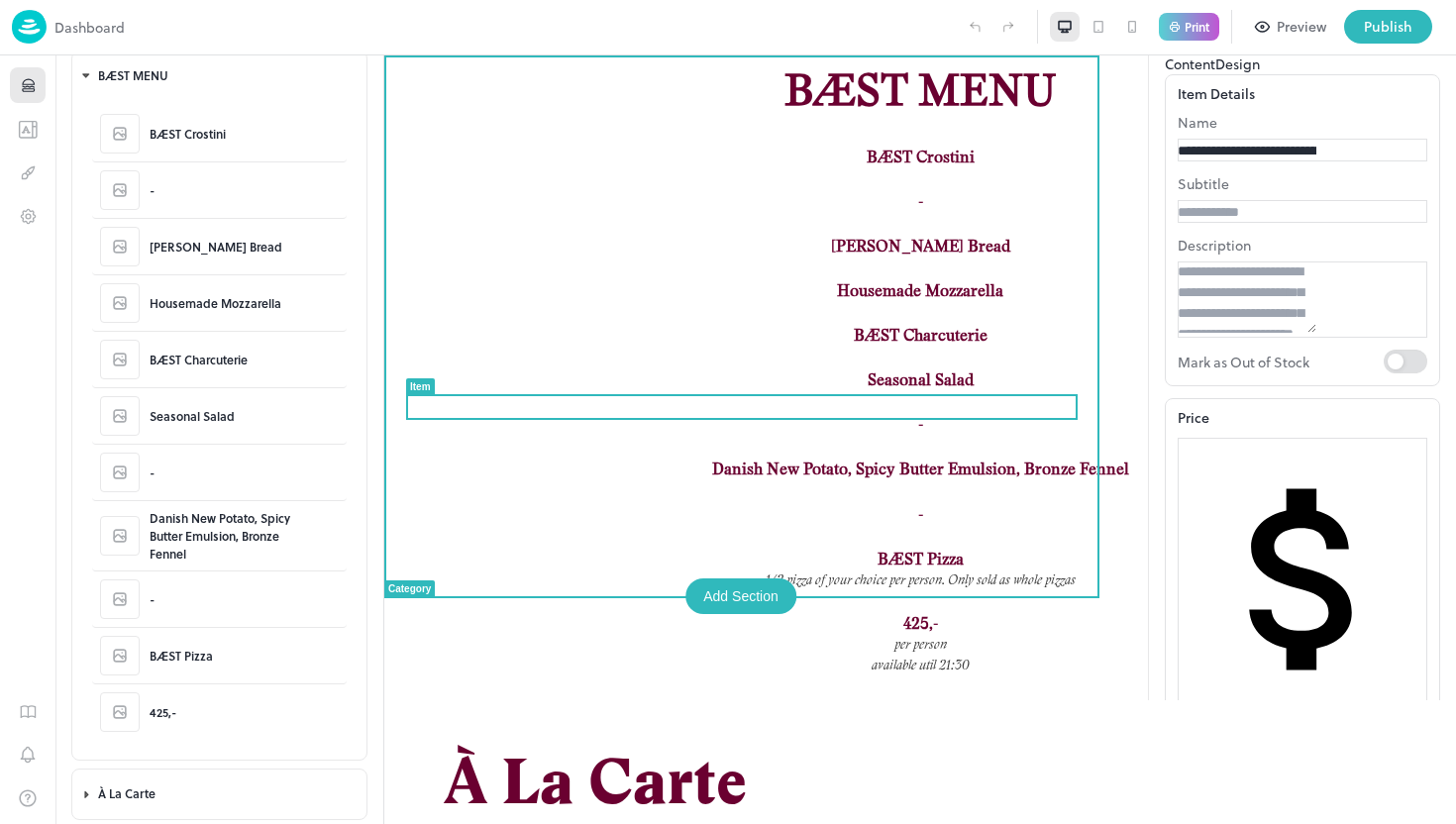 click on "Danish New Potato, Spicy Butter Emulsion, Bronze Fennel" at bounding box center (920, 469) 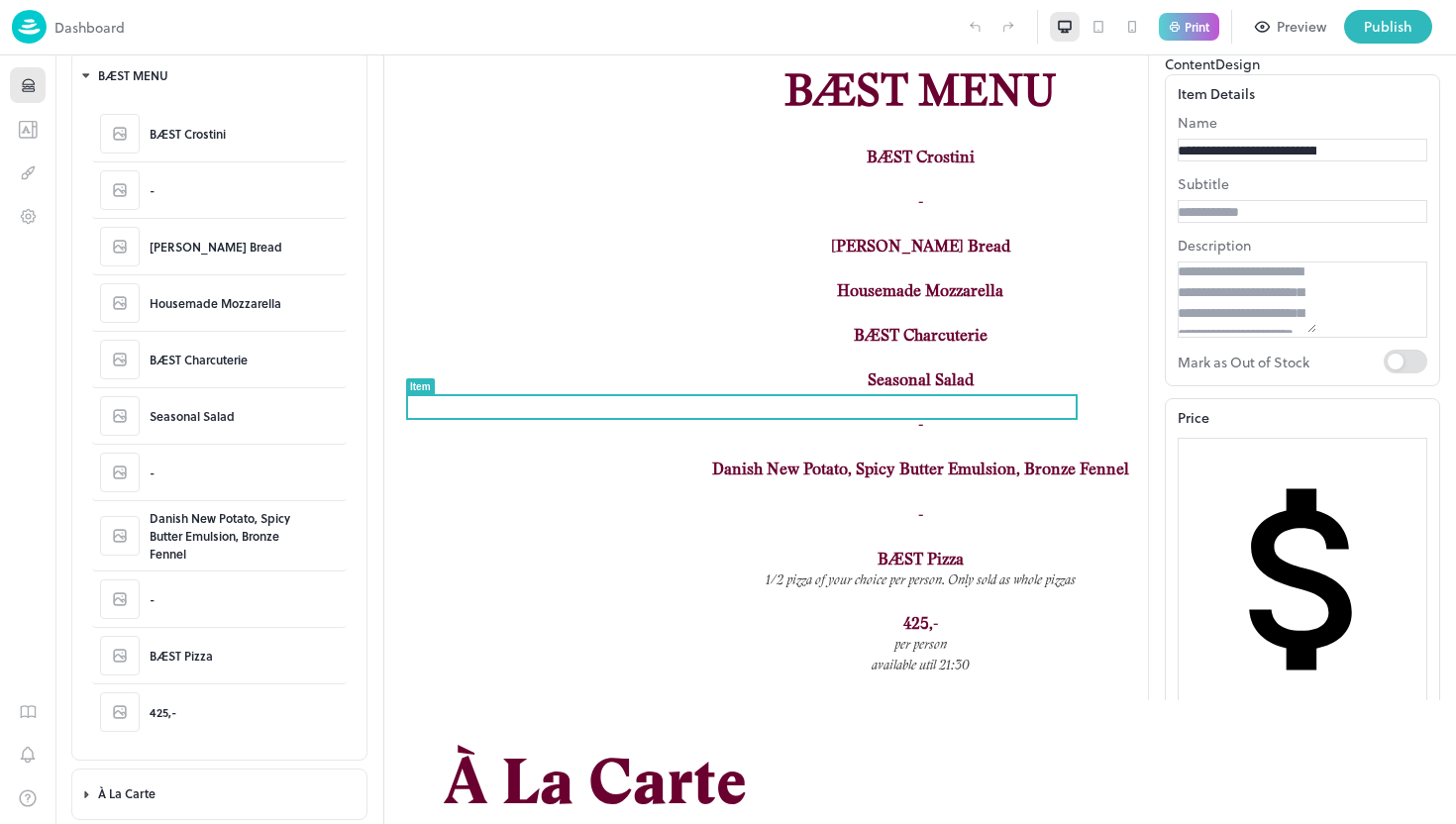 click on "**********" at bounding box center (1247, 151) 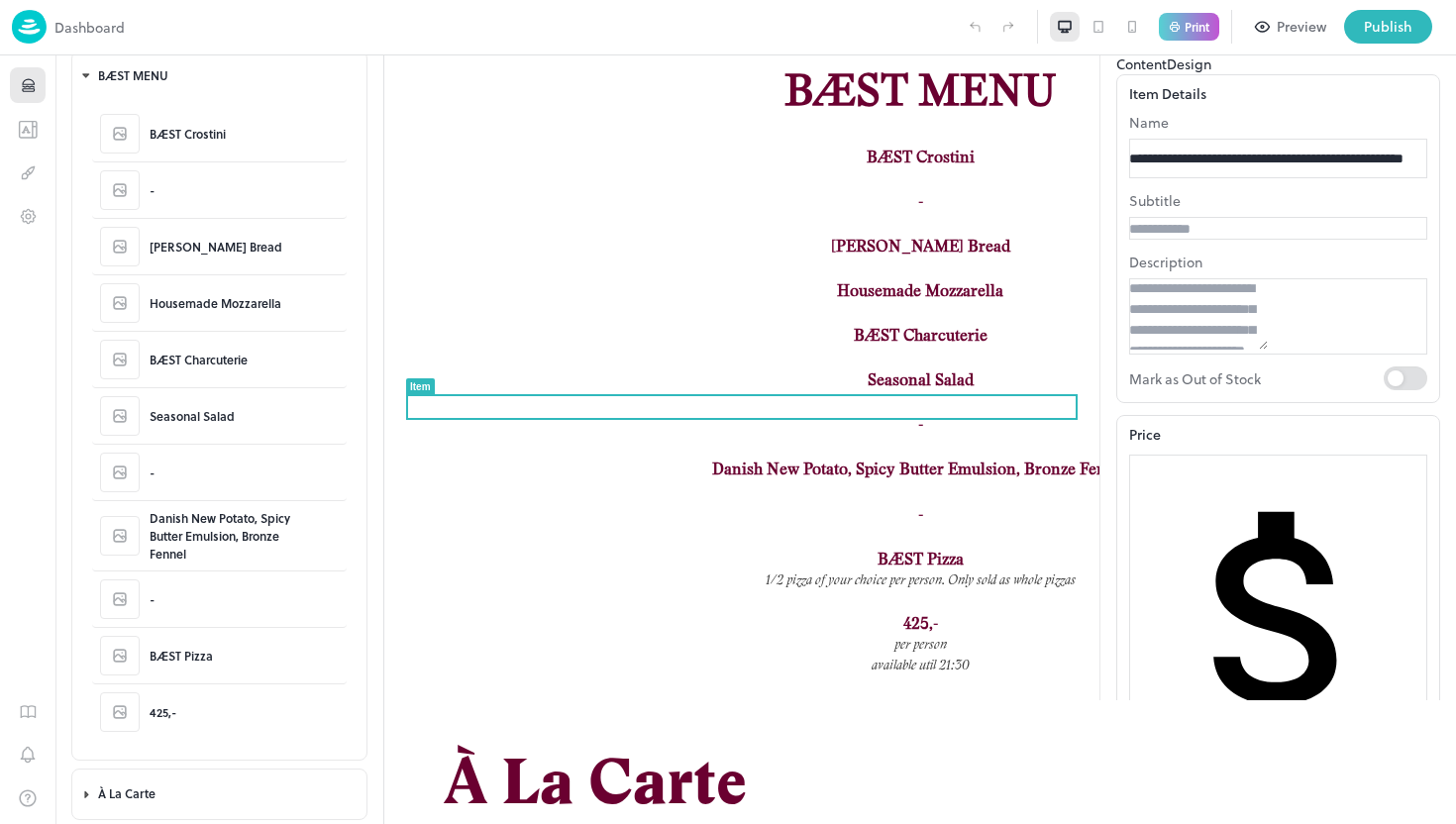 scroll, scrollTop: 0, scrollLeft: 142, axis: horizontal 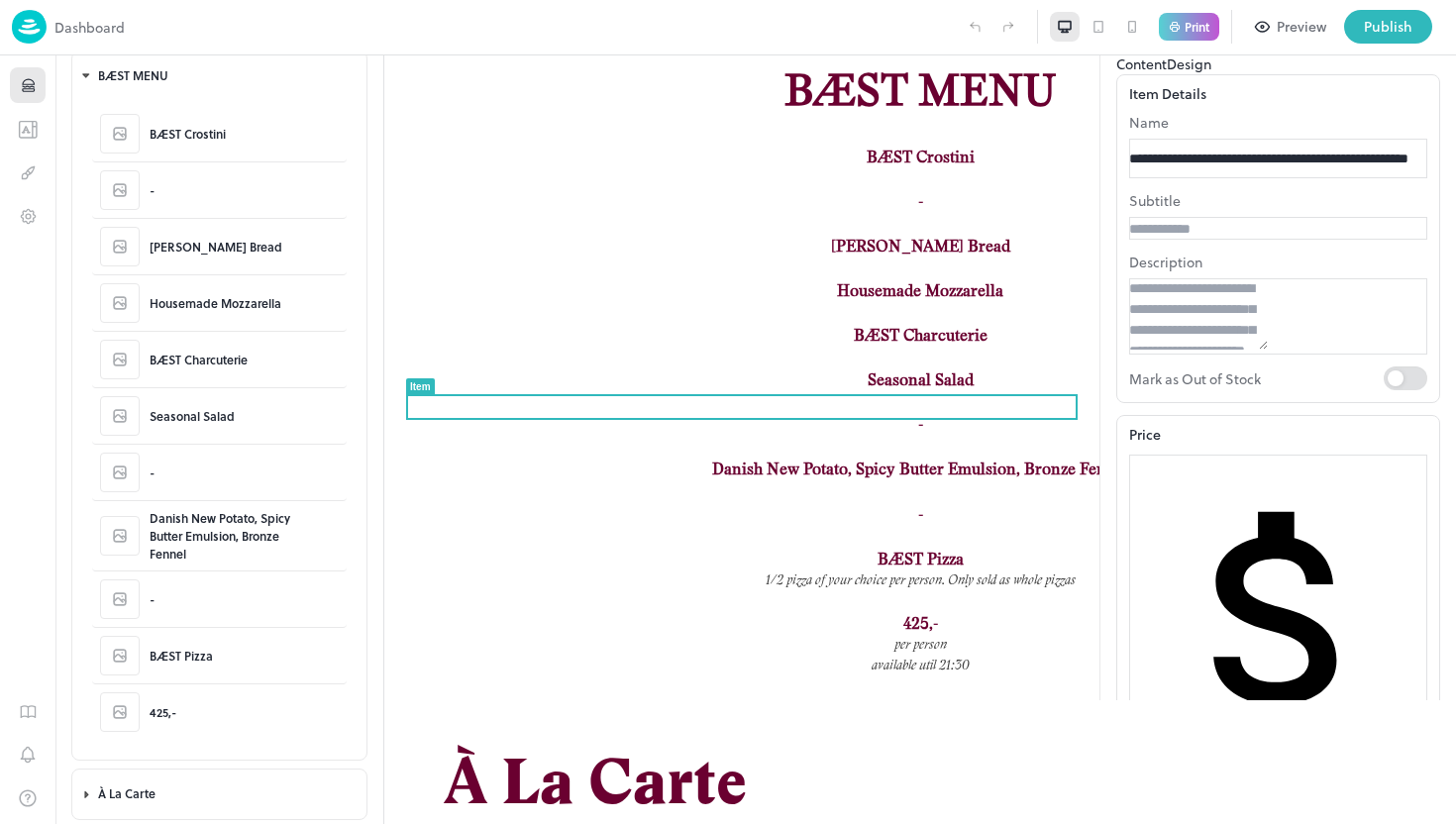 paste on "**********" 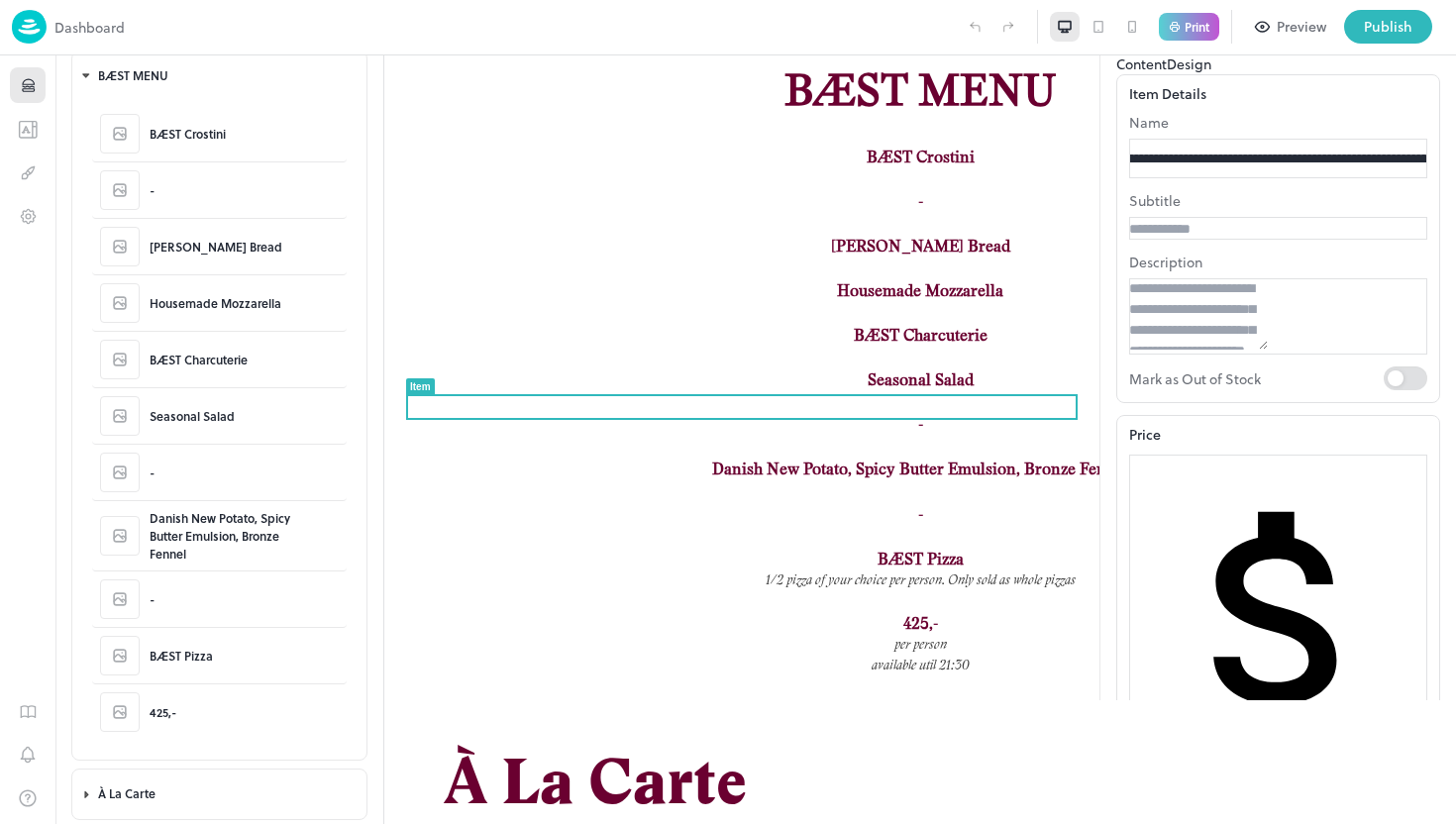 scroll, scrollTop: 0, scrollLeft: 0, axis: both 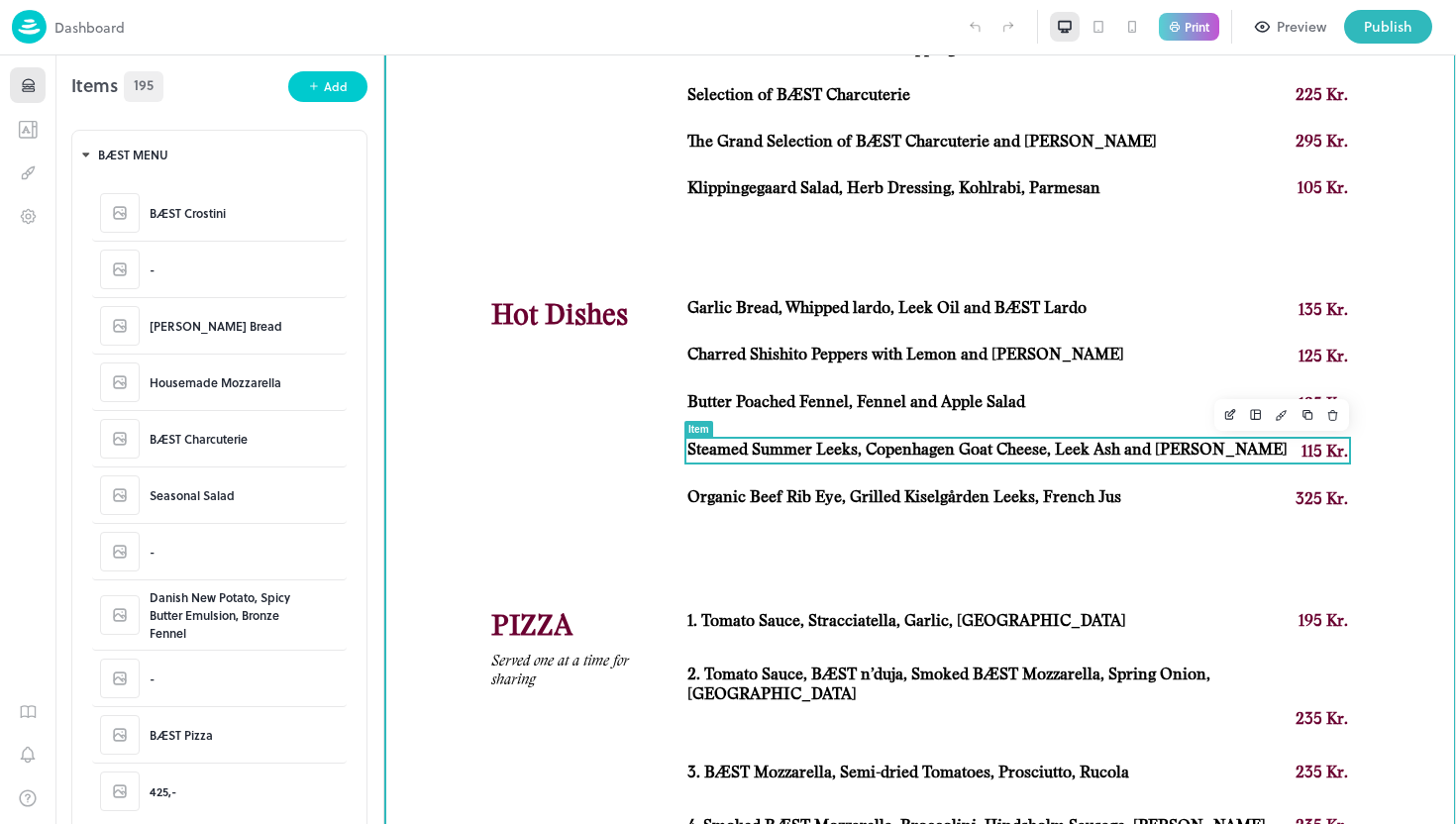 click on "Steamed Summer Leeks, Copenhagen Goat Cheese, Leek Ash and [PERSON_NAME]" at bounding box center (988, 450) 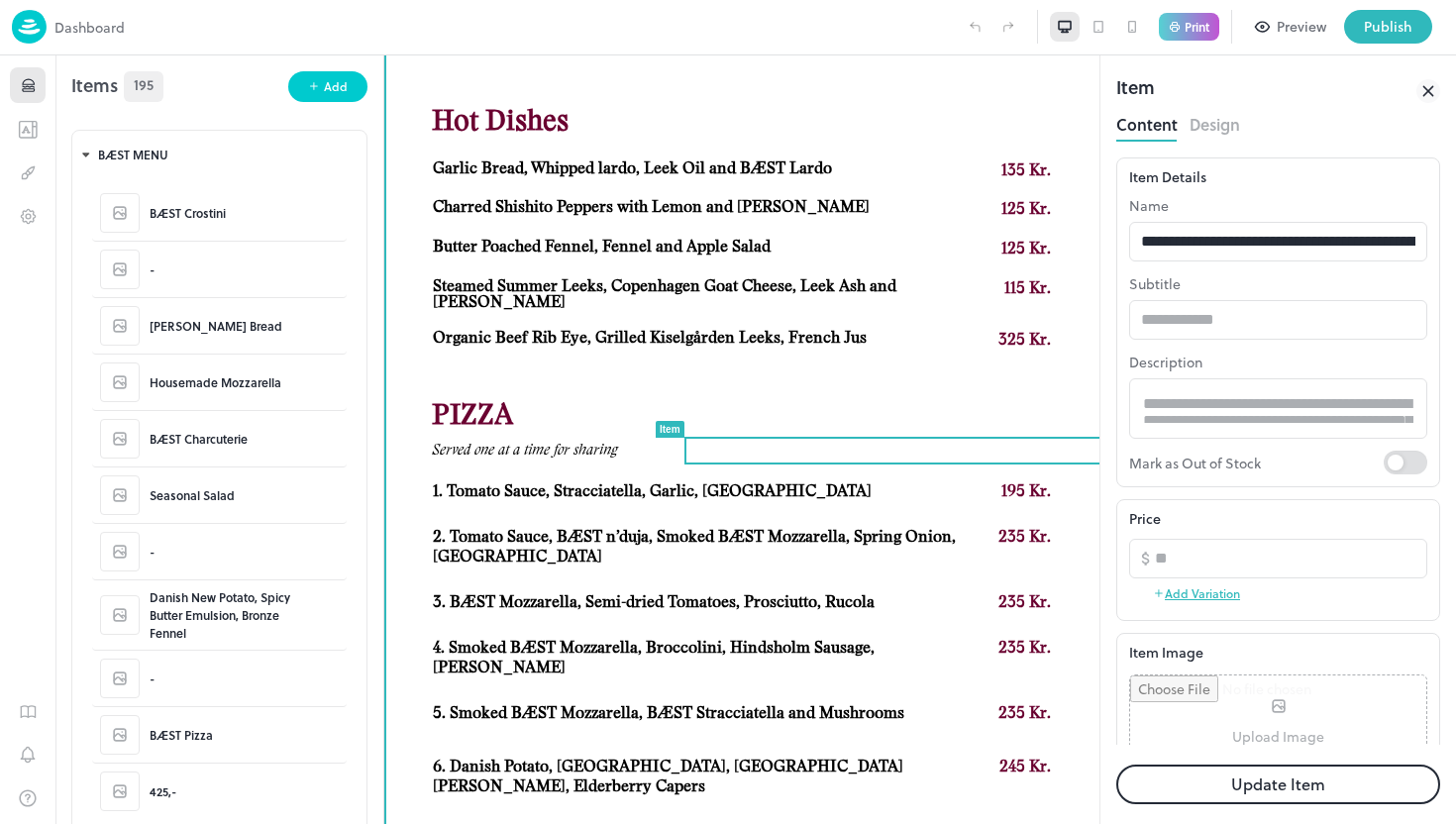 scroll, scrollTop: 0, scrollLeft: 0, axis: both 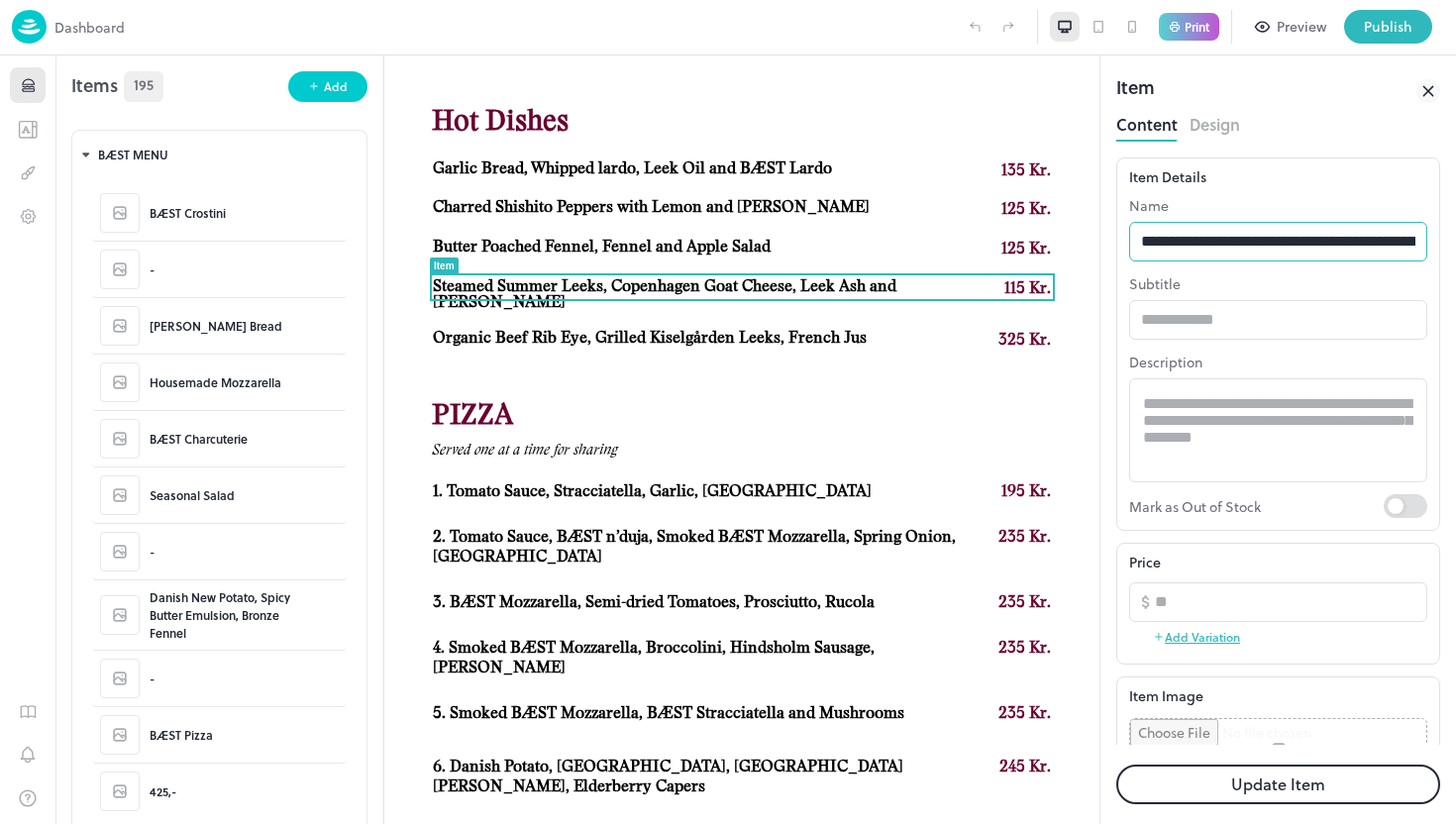 click on "**********" at bounding box center [1278, 242] 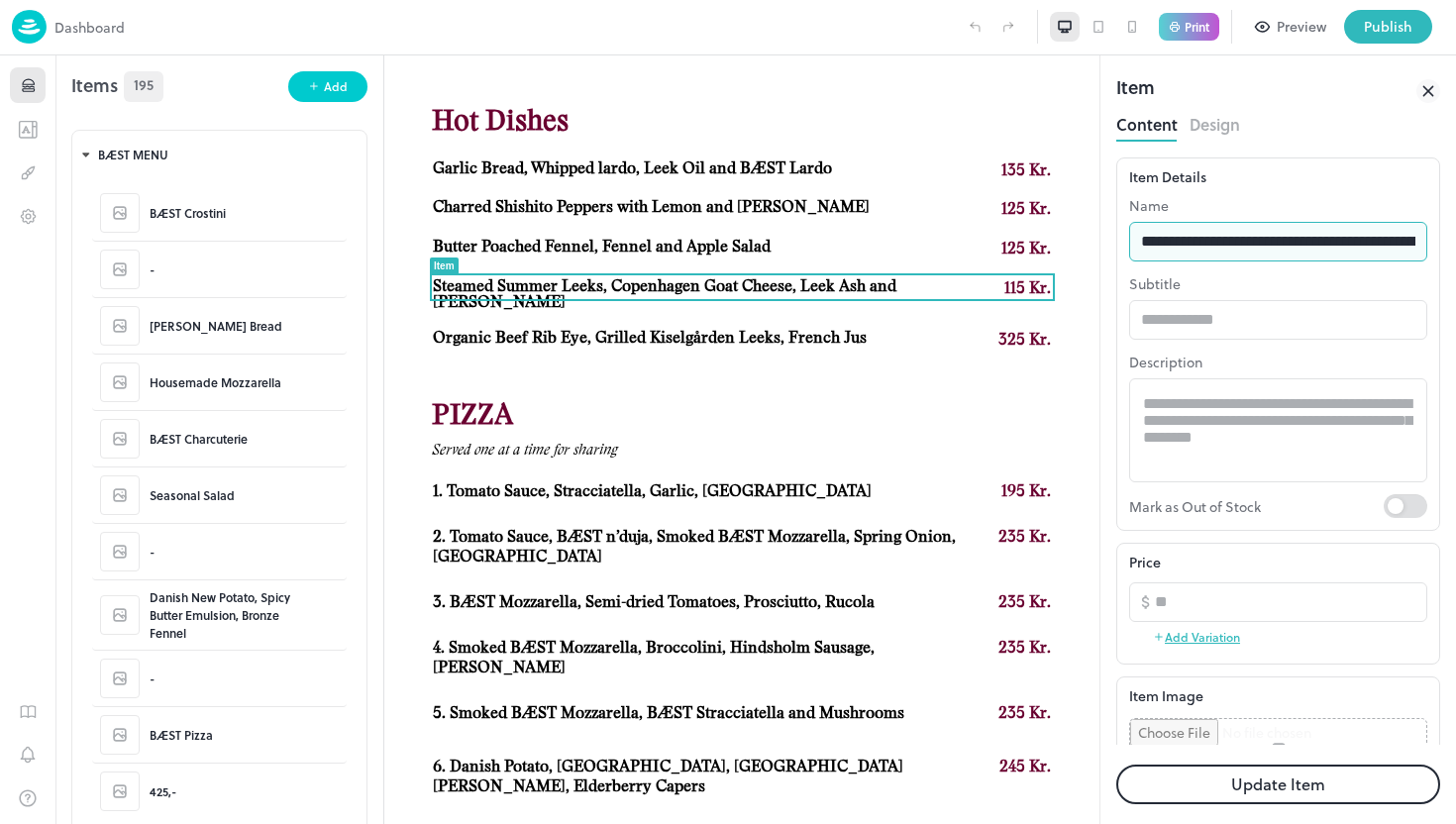 click on "**********" at bounding box center [1278, 242] 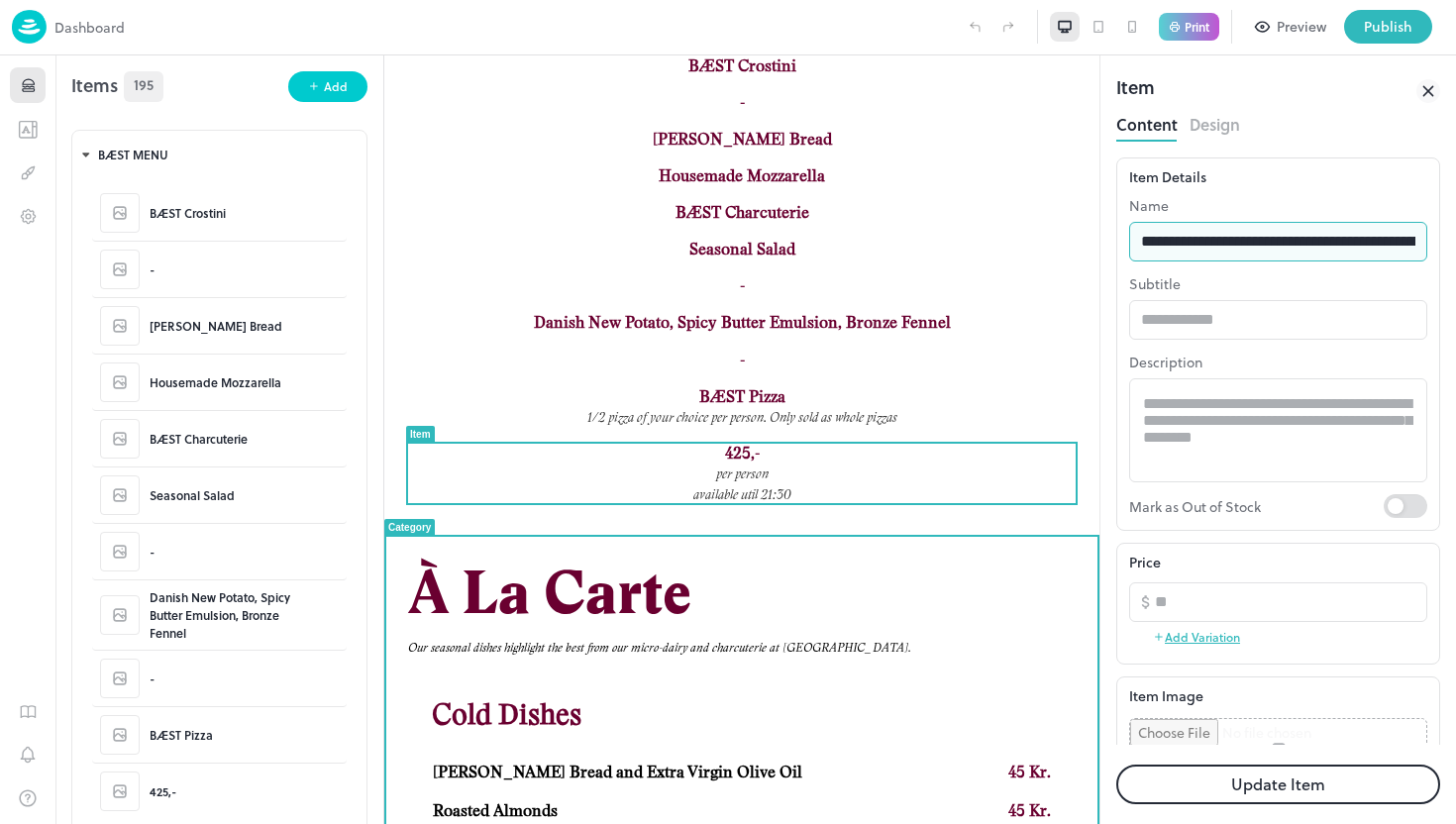 scroll, scrollTop: 0, scrollLeft: 0, axis: both 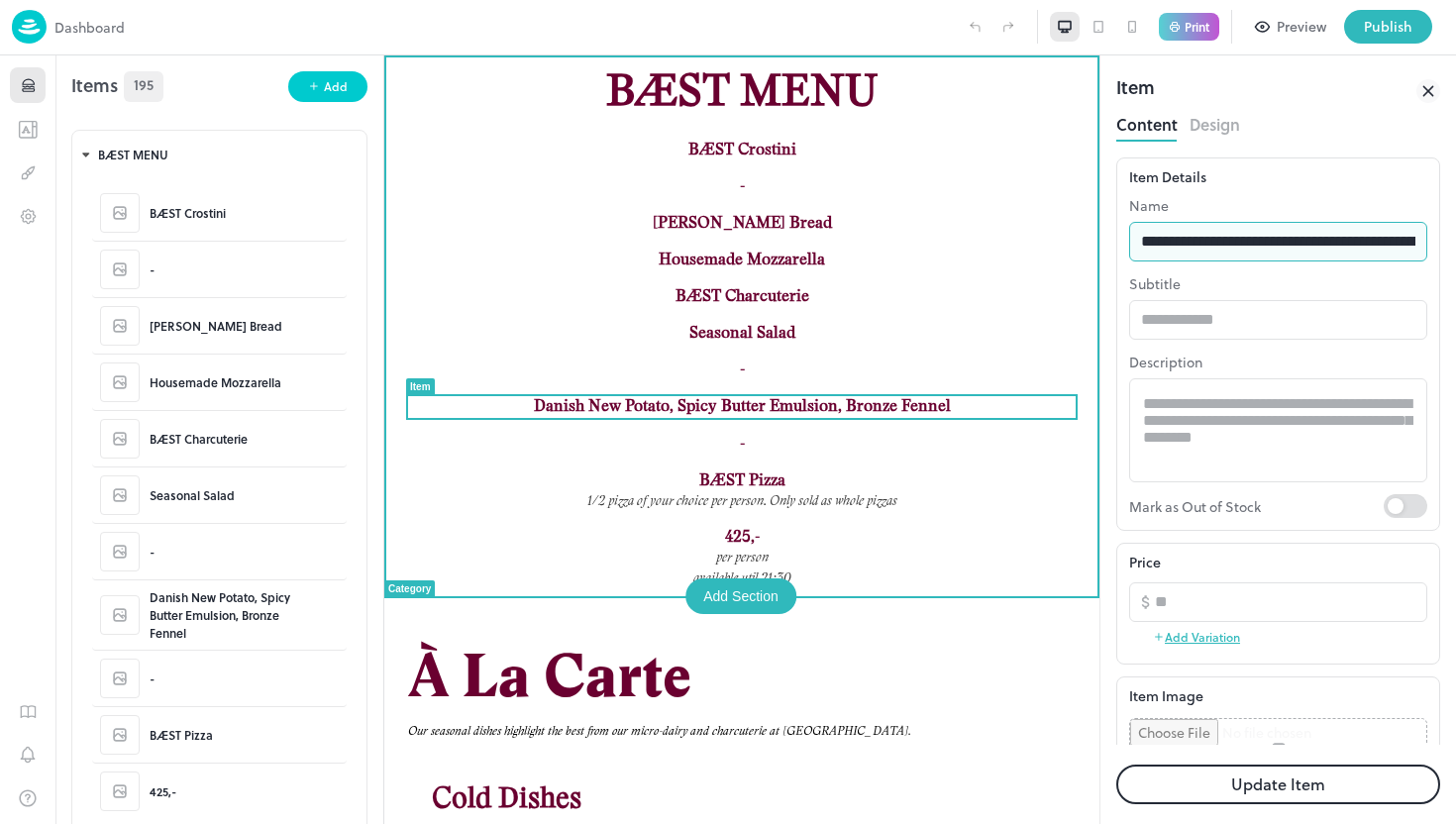 click on "Danish New Potato, Spicy Butter Emulsion, Bronze Fennel" at bounding box center [742, 406] 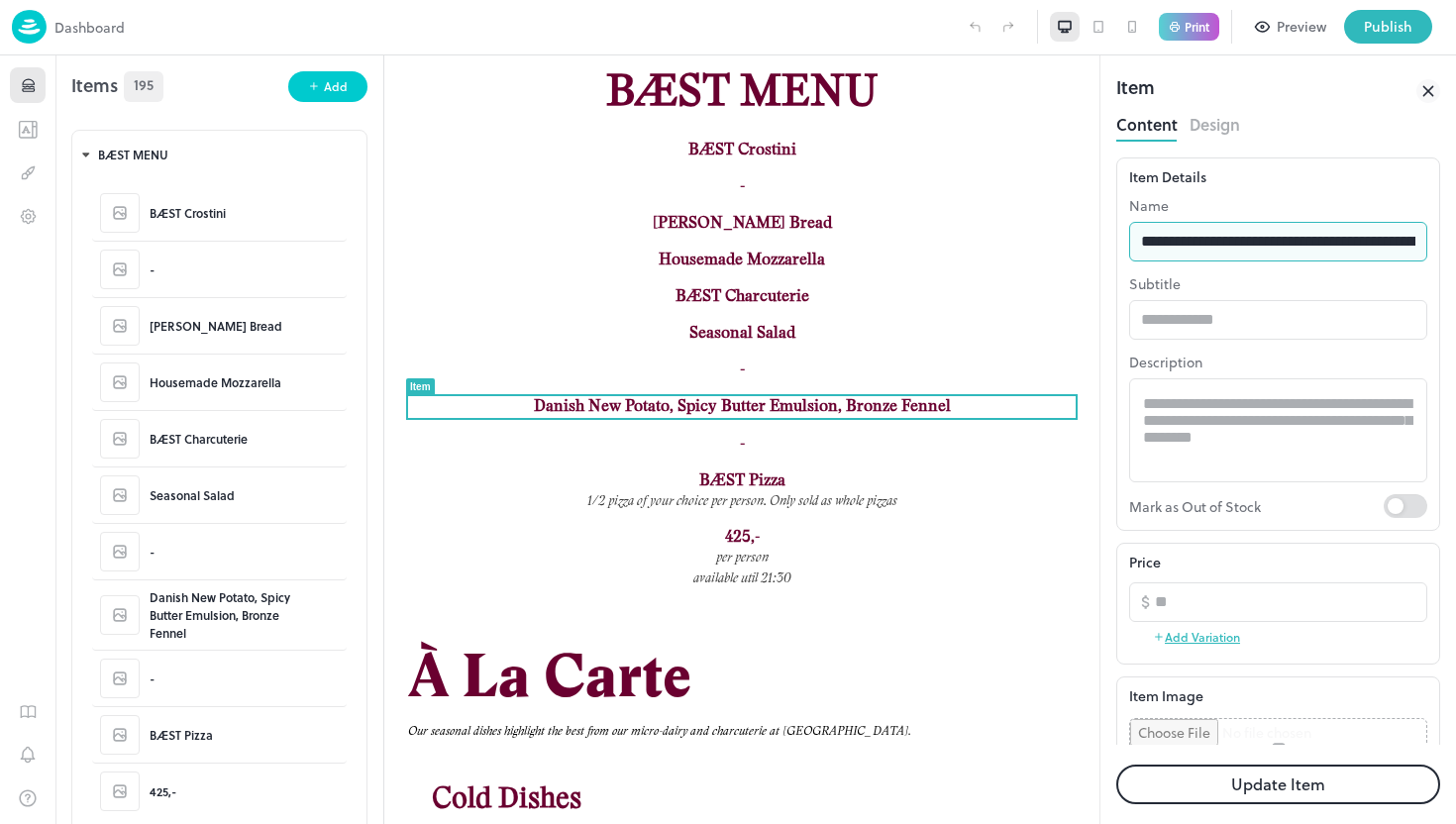 click on "**********" at bounding box center [1278, 242] 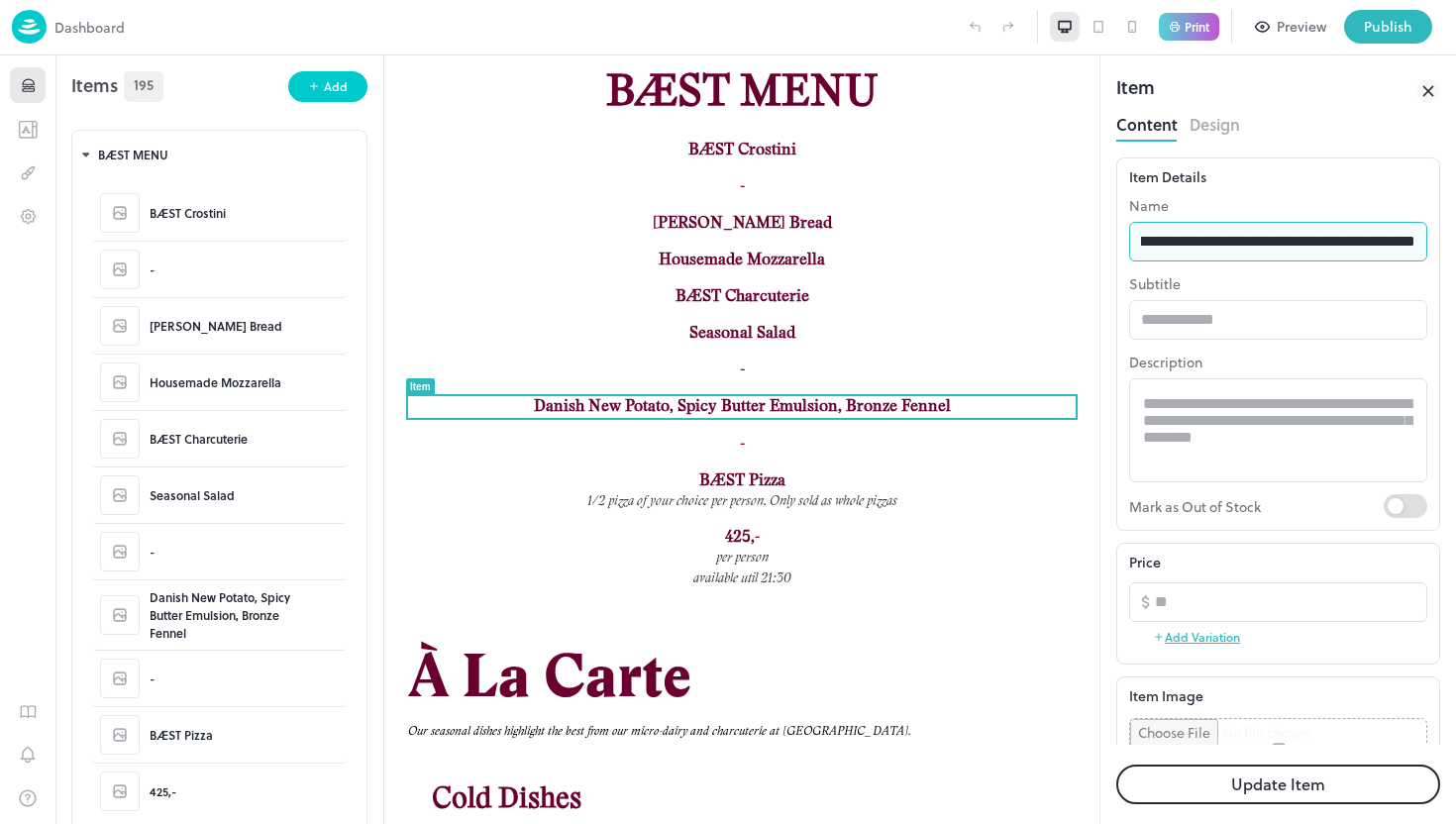 paste on "**********" 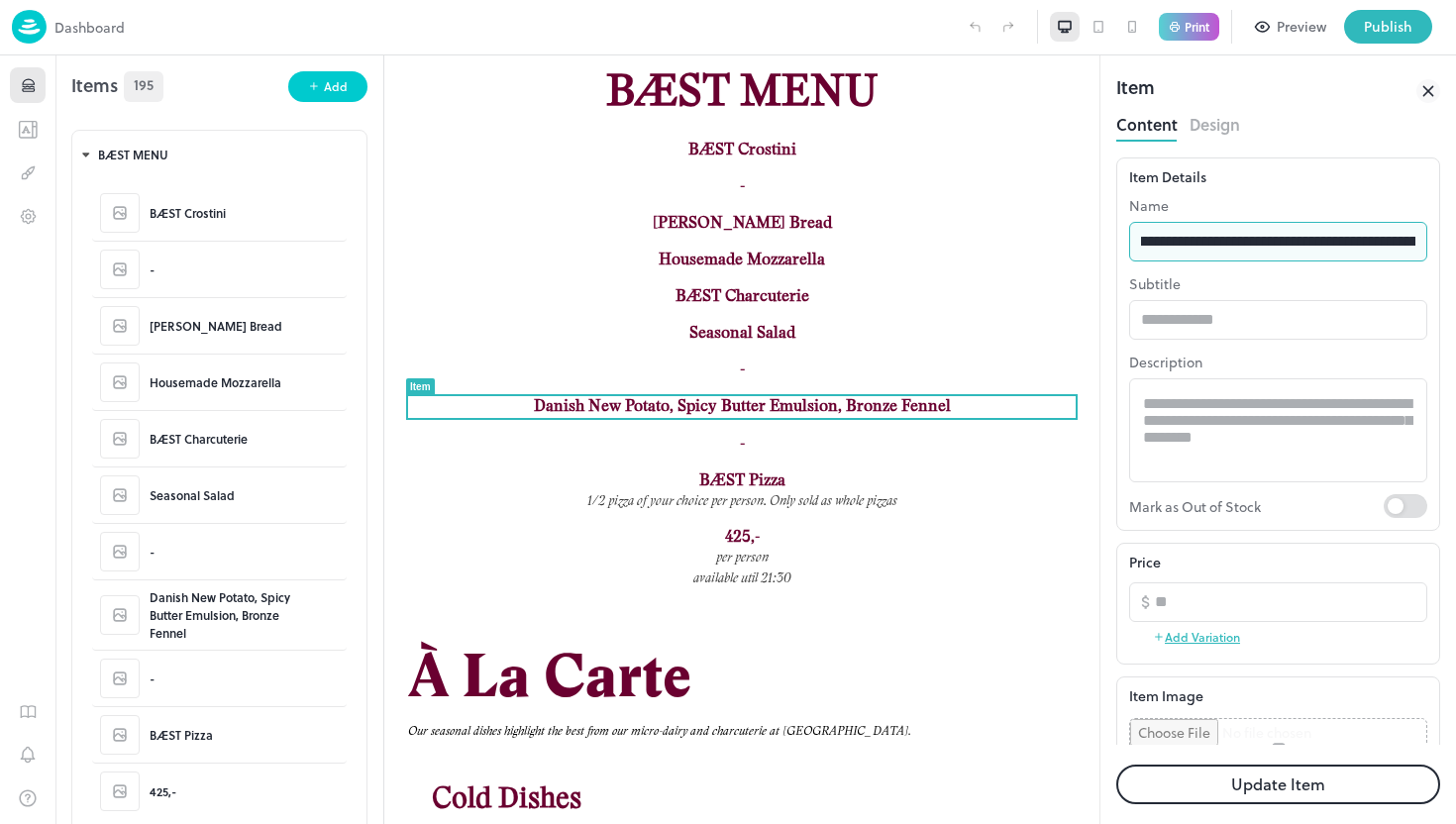 scroll, scrollTop: 0, scrollLeft: 0, axis: both 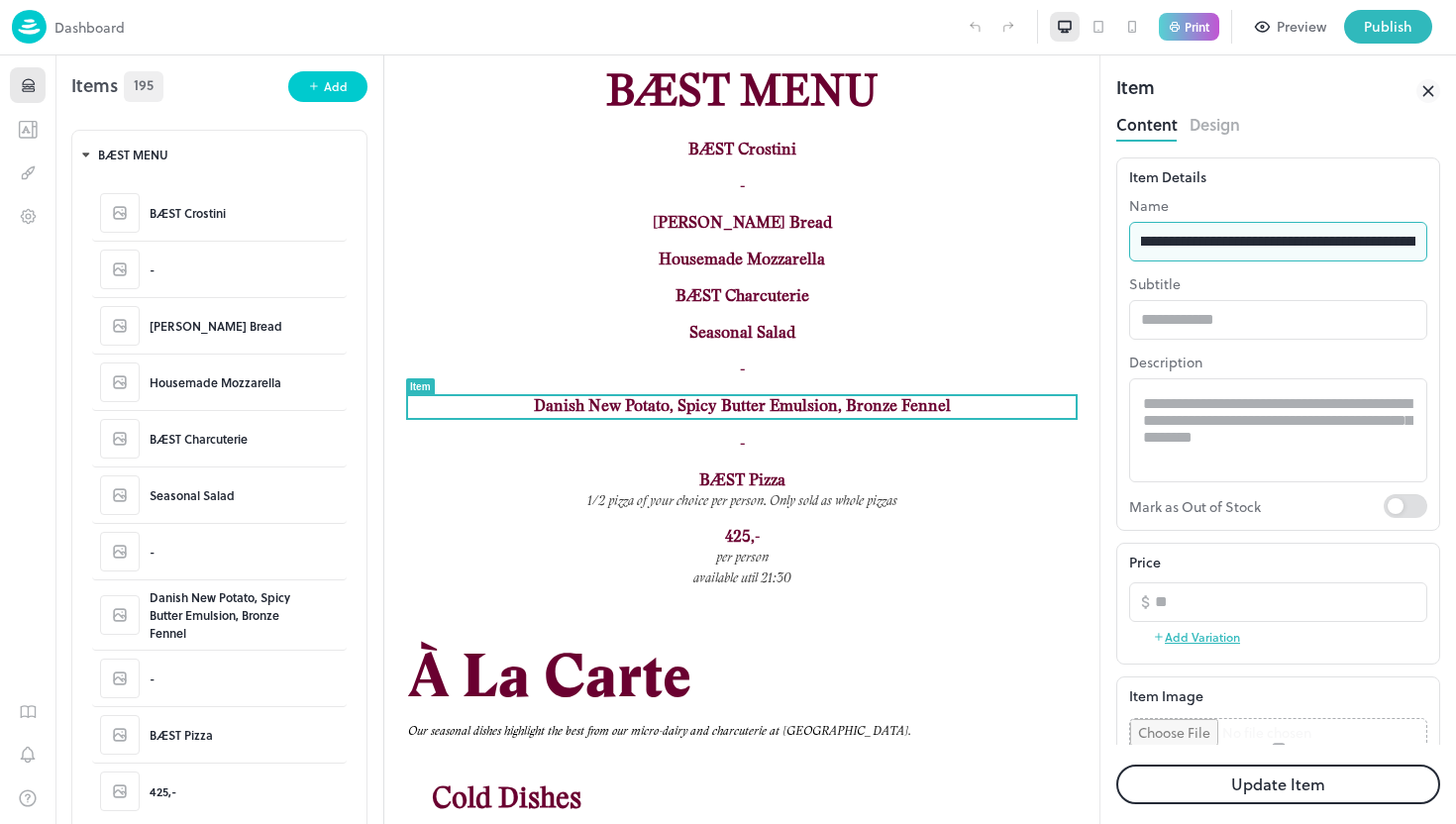 drag, startPoint x: 1142, startPoint y: 247, endPoint x: 1265, endPoint y: 242, distance: 123.10158 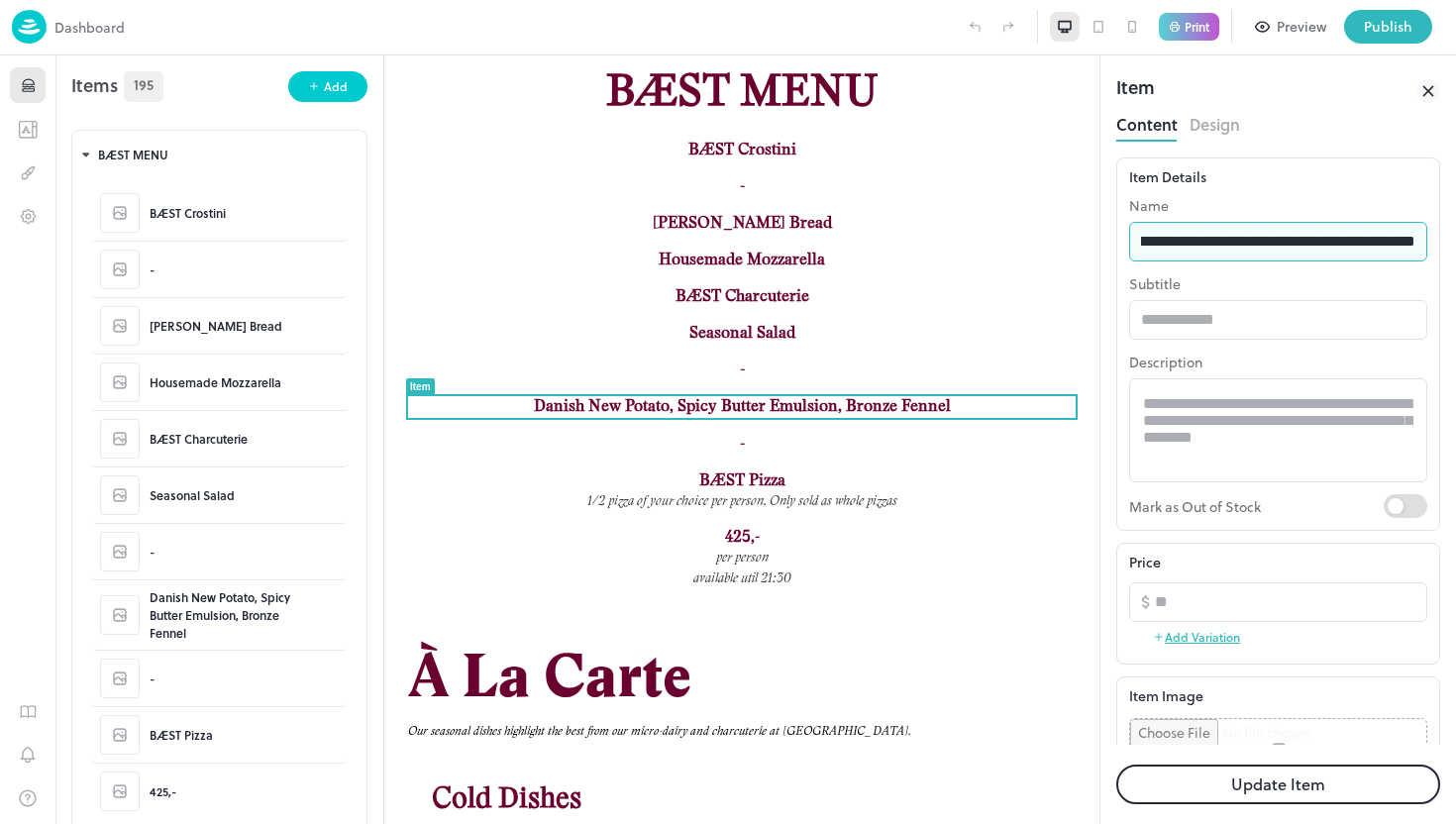 scroll, scrollTop: 0, scrollLeft: 0, axis: both 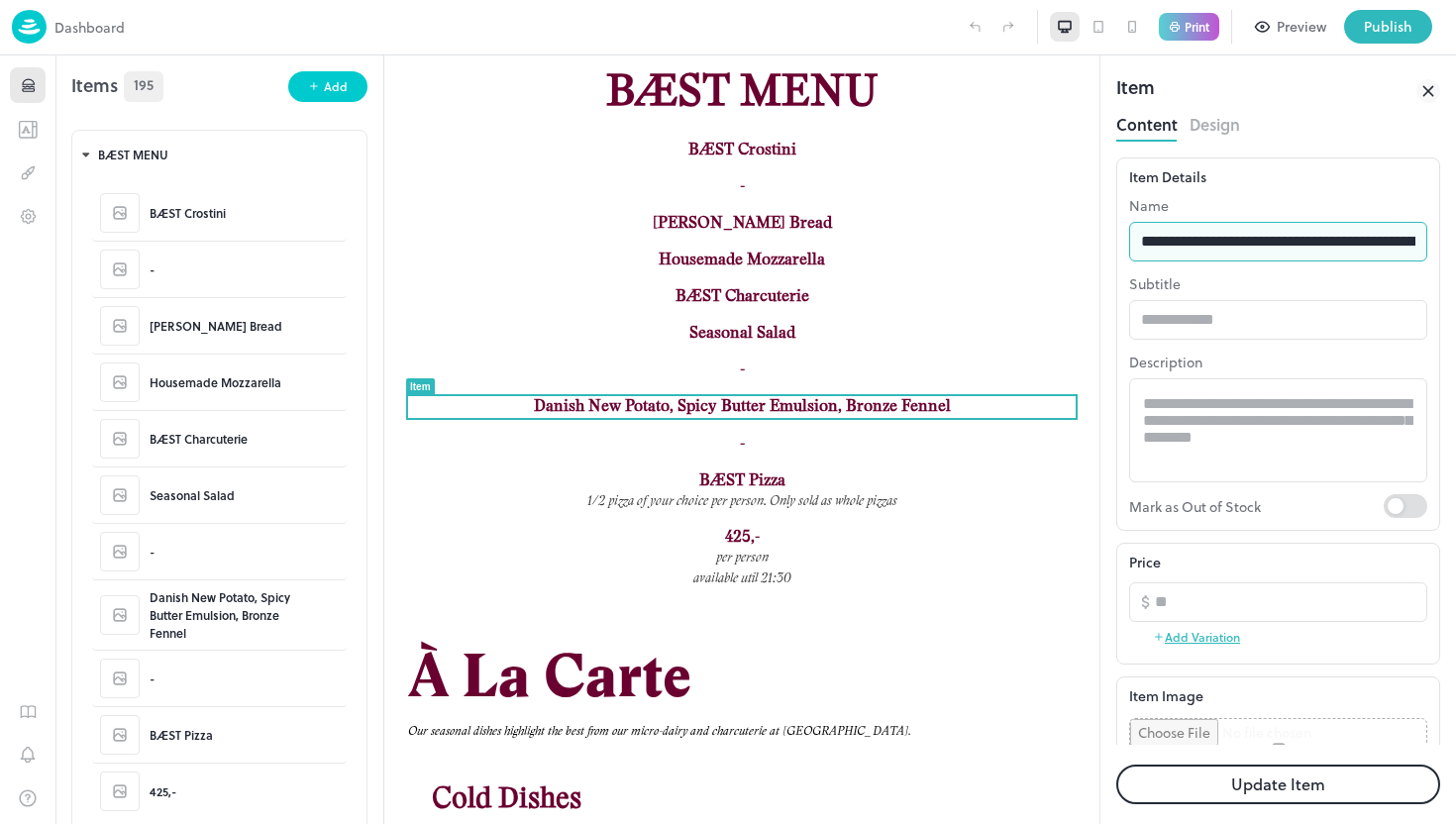 type on "**********" 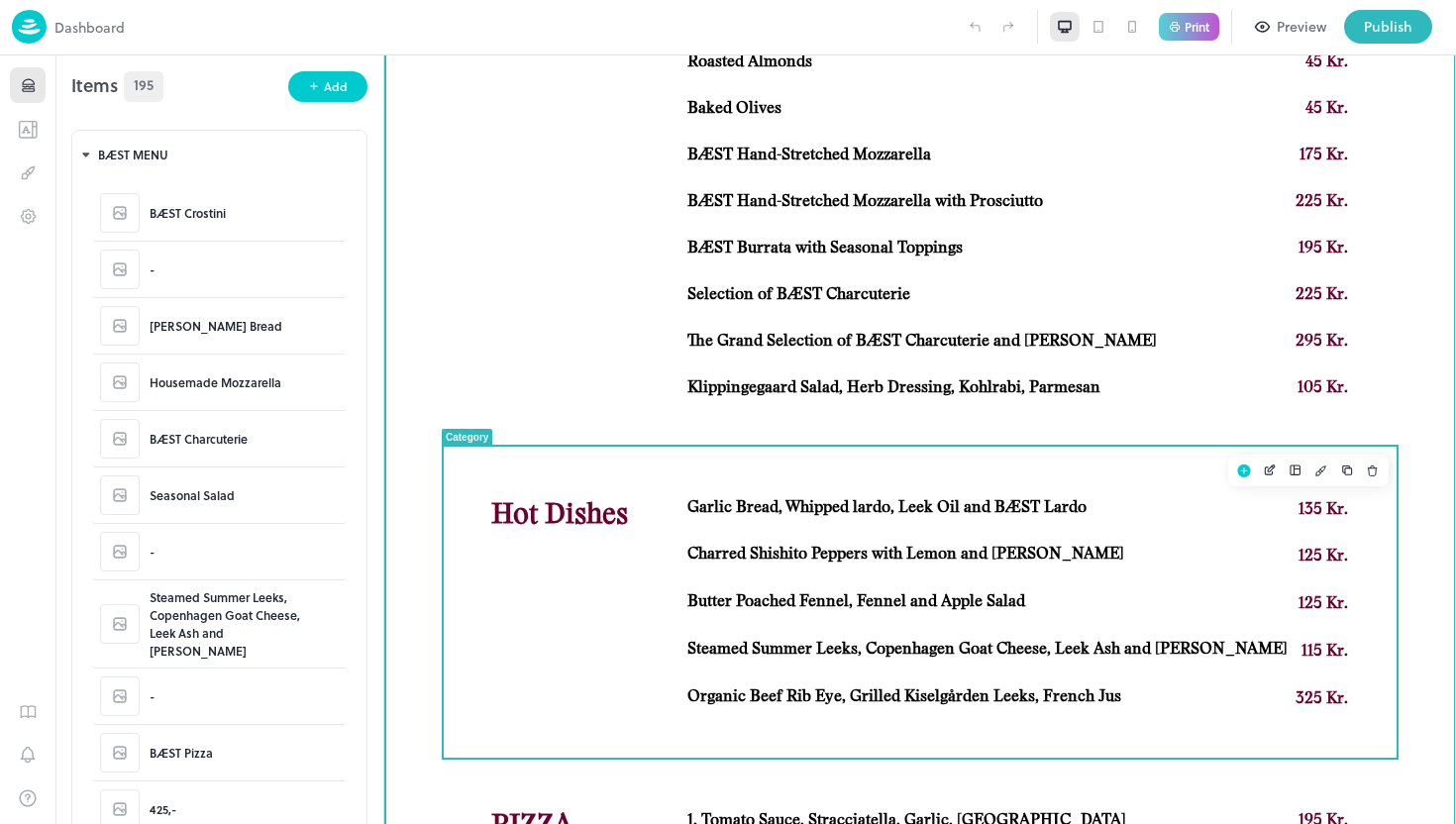 scroll, scrollTop: 938, scrollLeft: 0, axis: vertical 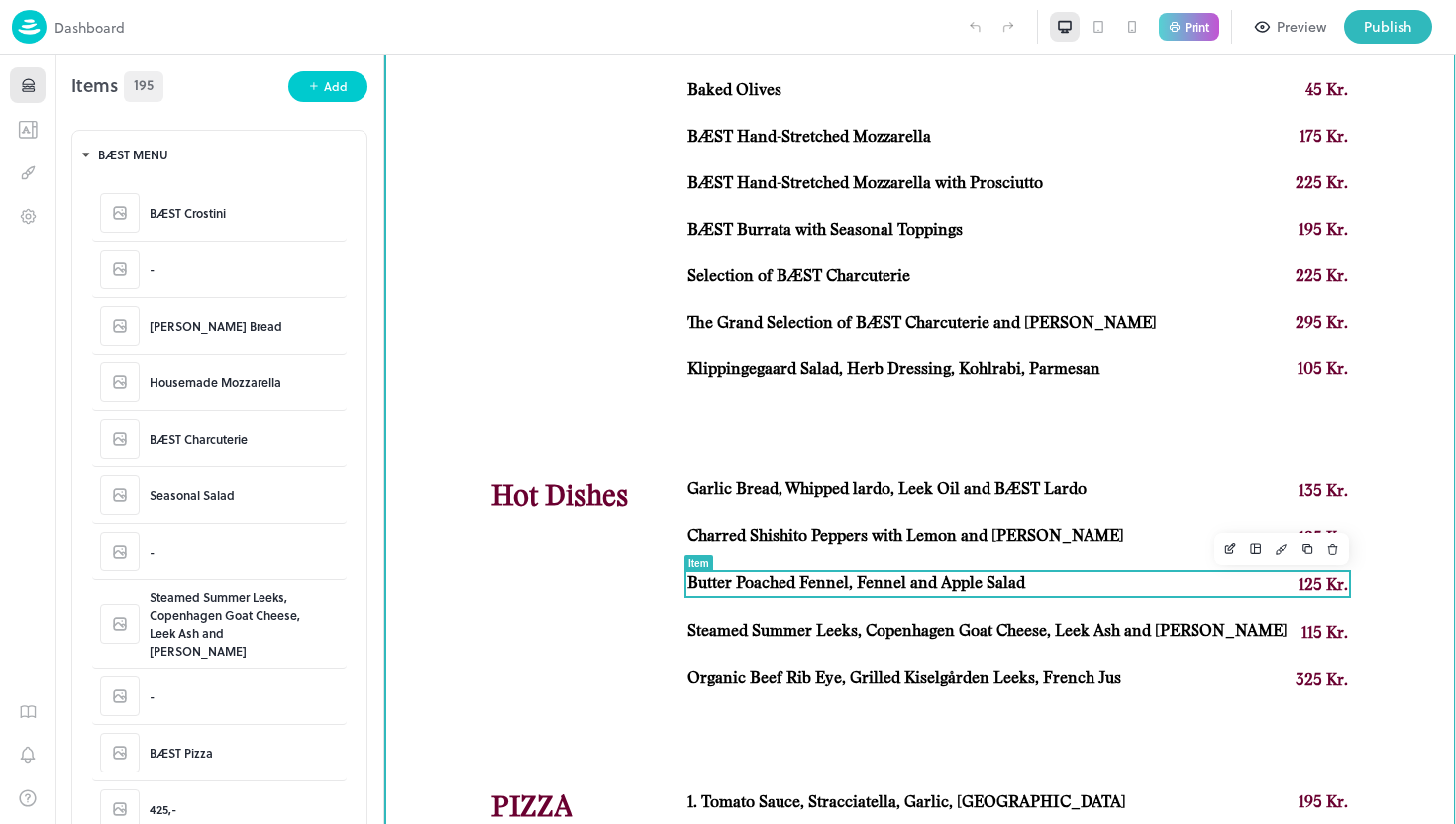 click on "Butter Poached Fennel, Fennel and Apple Salad" at bounding box center (856, 583) 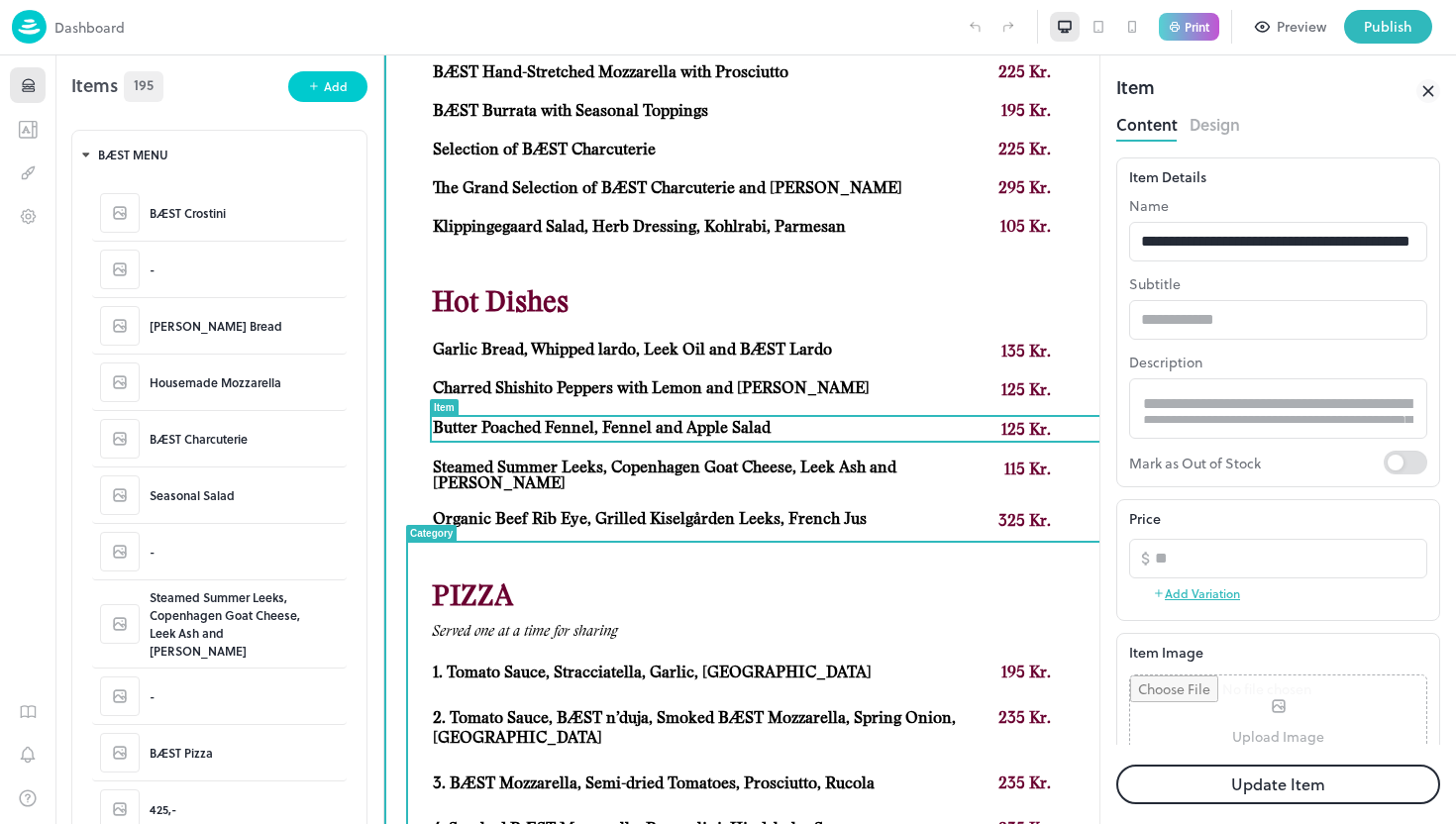 scroll, scrollTop: 0, scrollLeft: 0, axis: both 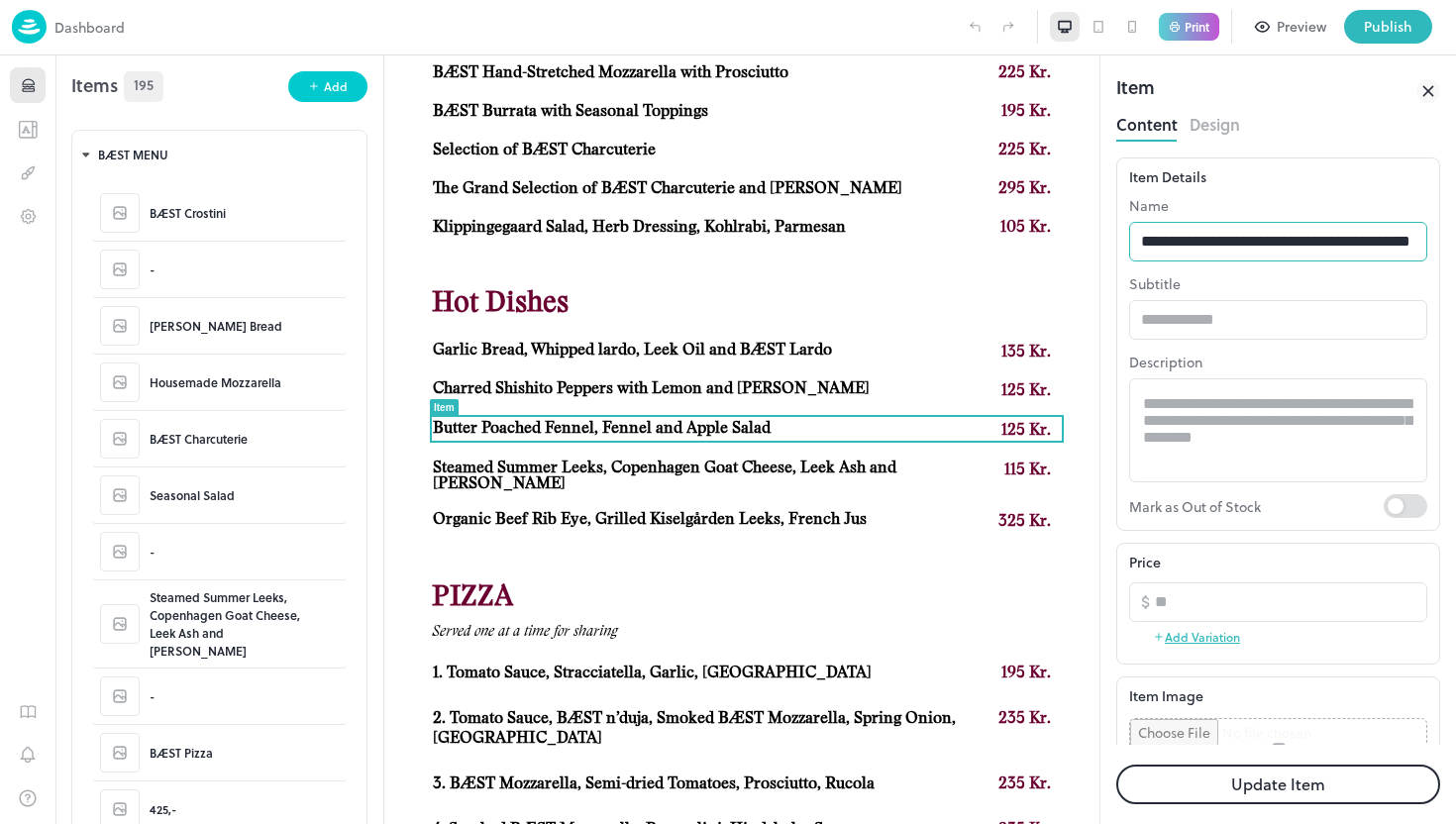click on "**********" at bounding box center (1278, 242) 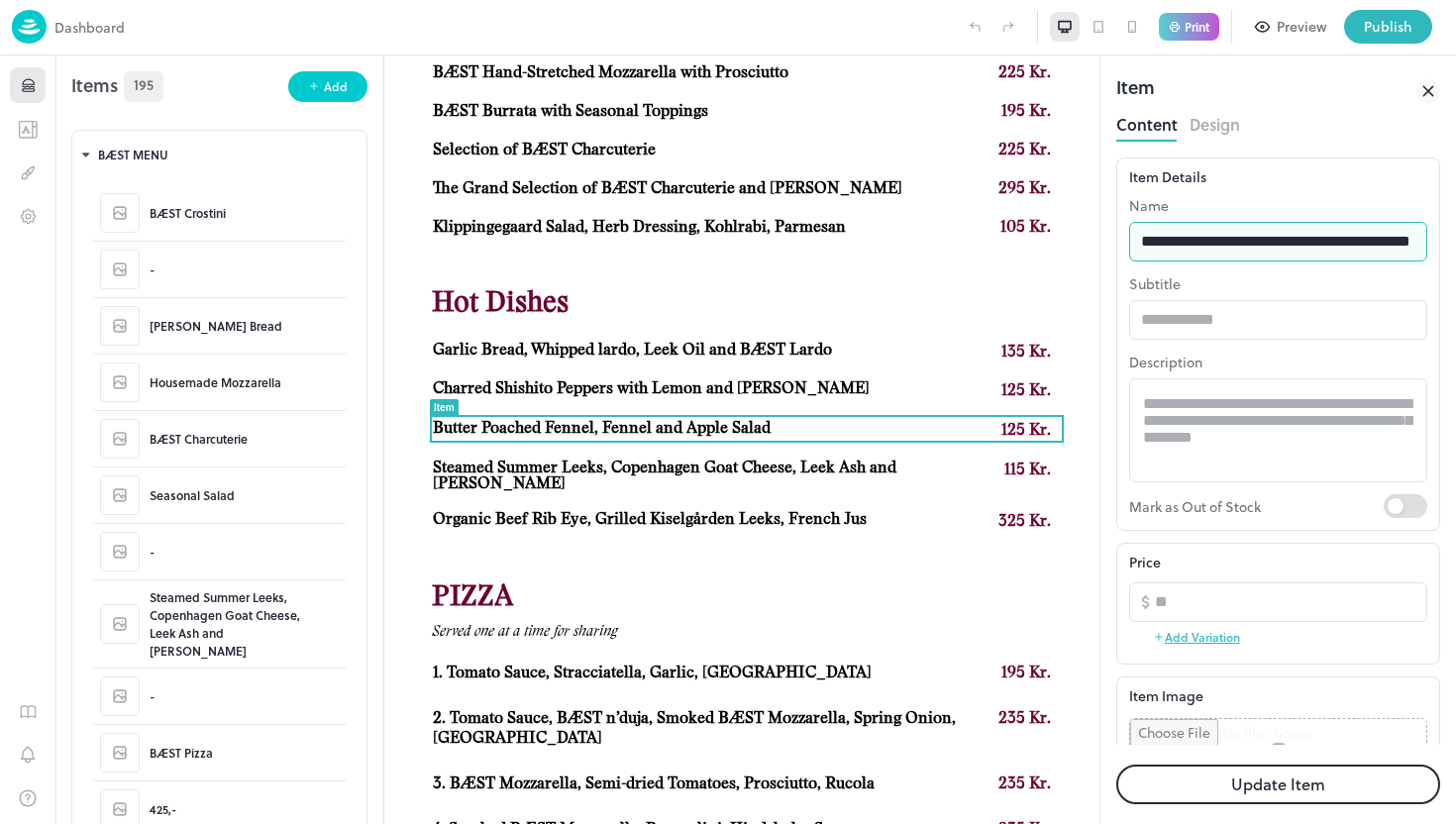 click on "**********" at bounding box center [1278, 242] 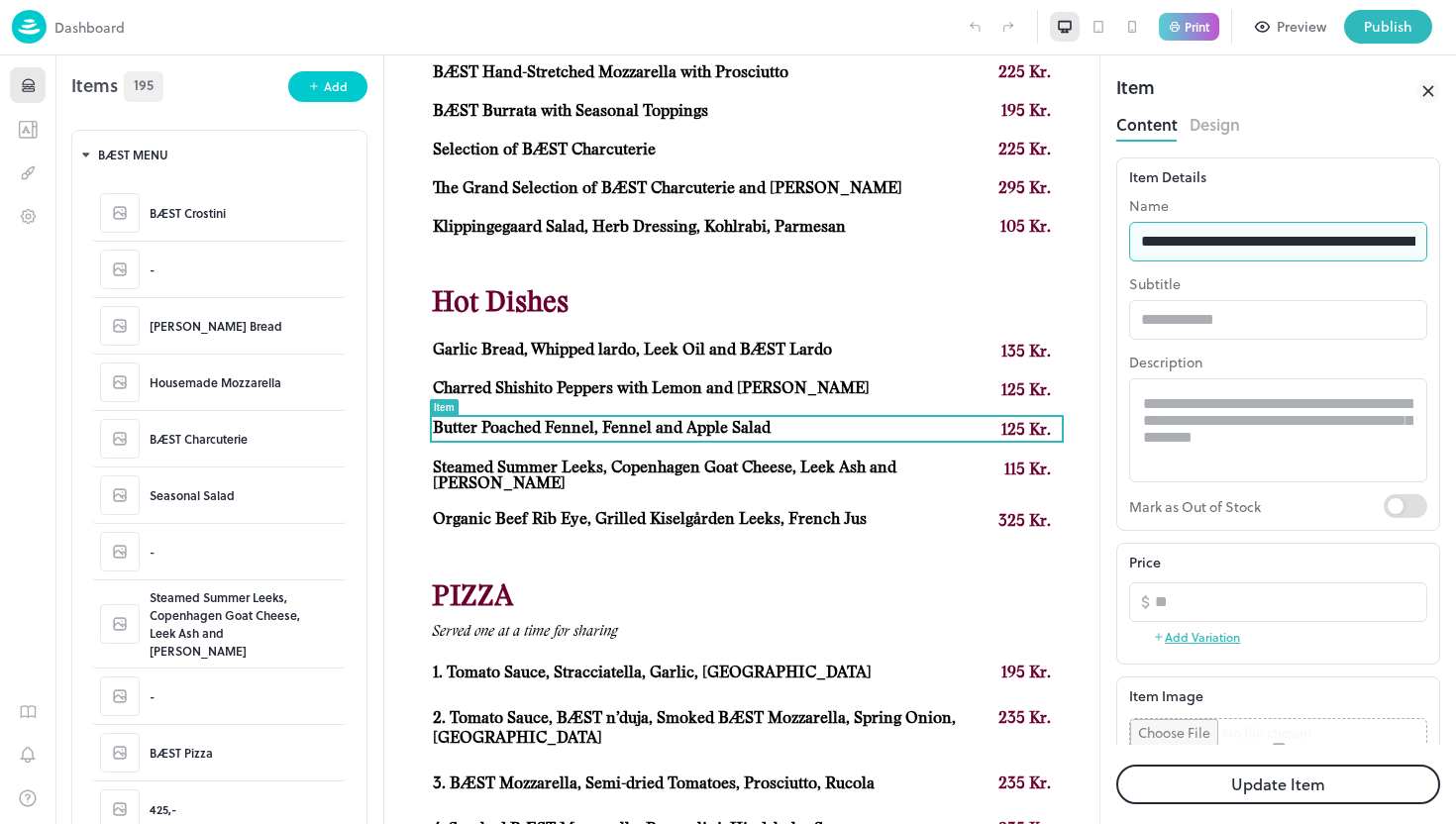 scroll, scrollTop: 0, scrollLeft: 142, axis: horizontal 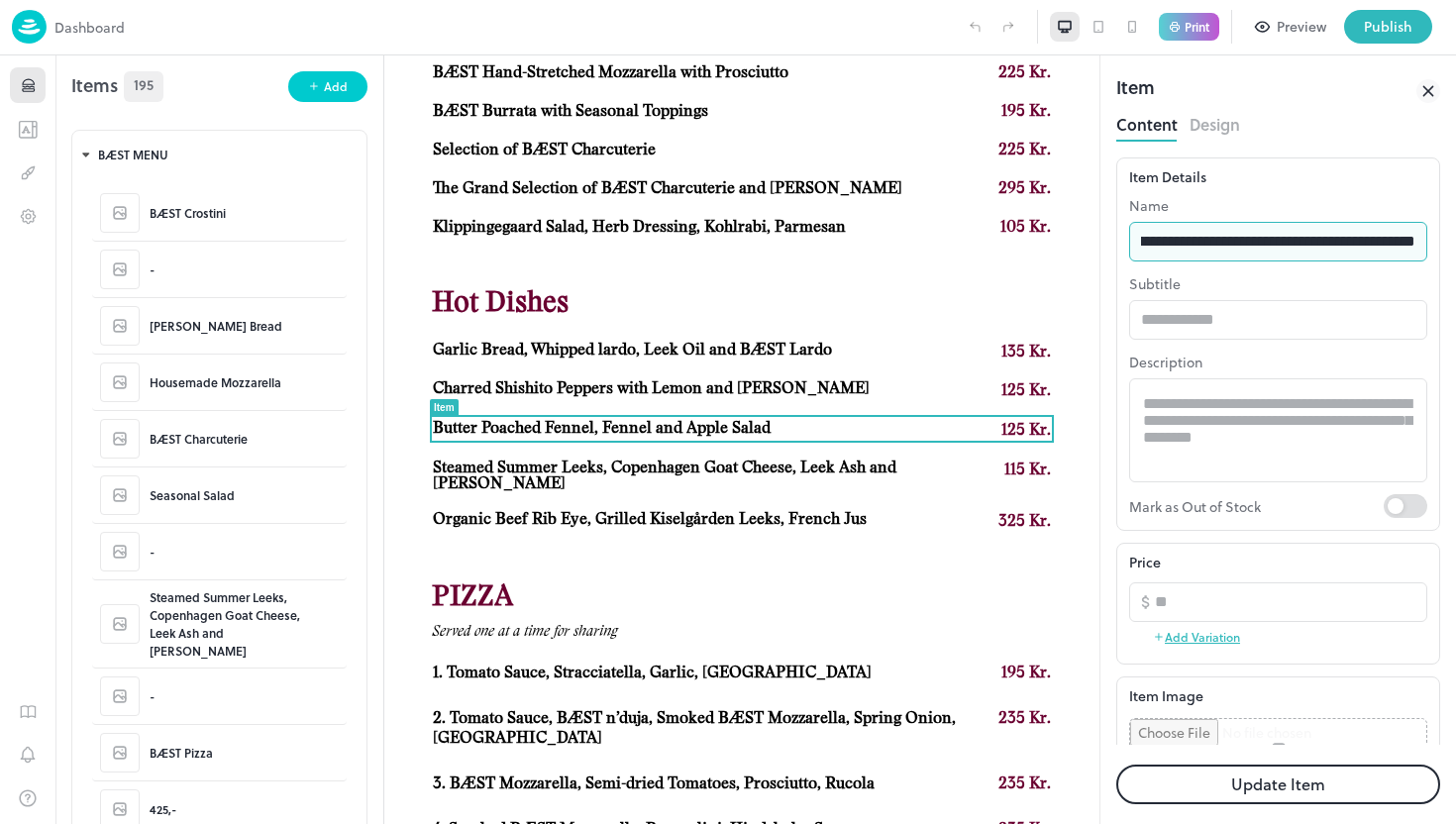 type on "**********" 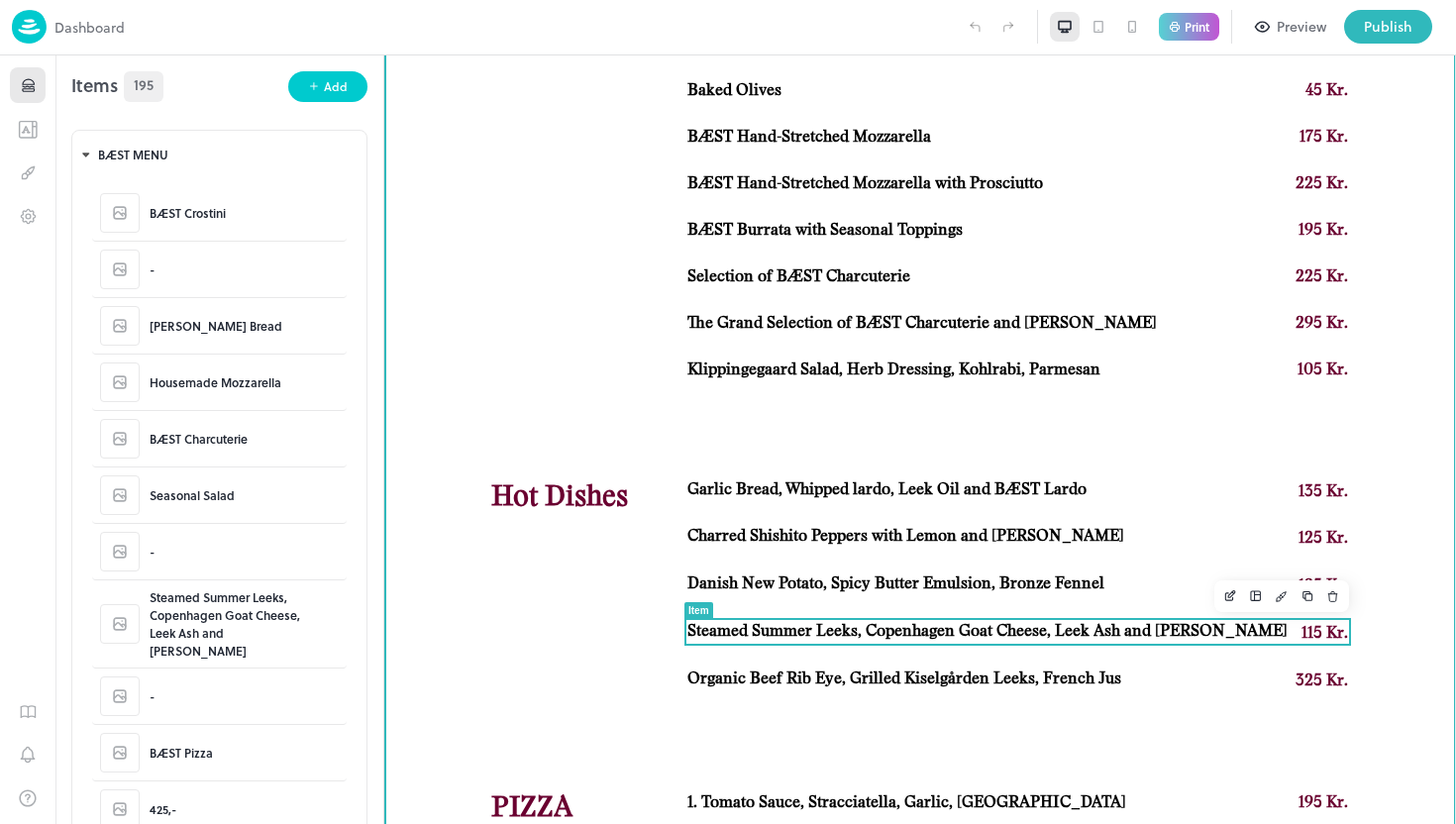 click on "Steamed Summer Leeks, Copenhagen Goat Cheese, Leek Ash and [PERSON_NAME]" at bounding box center (988, 631) 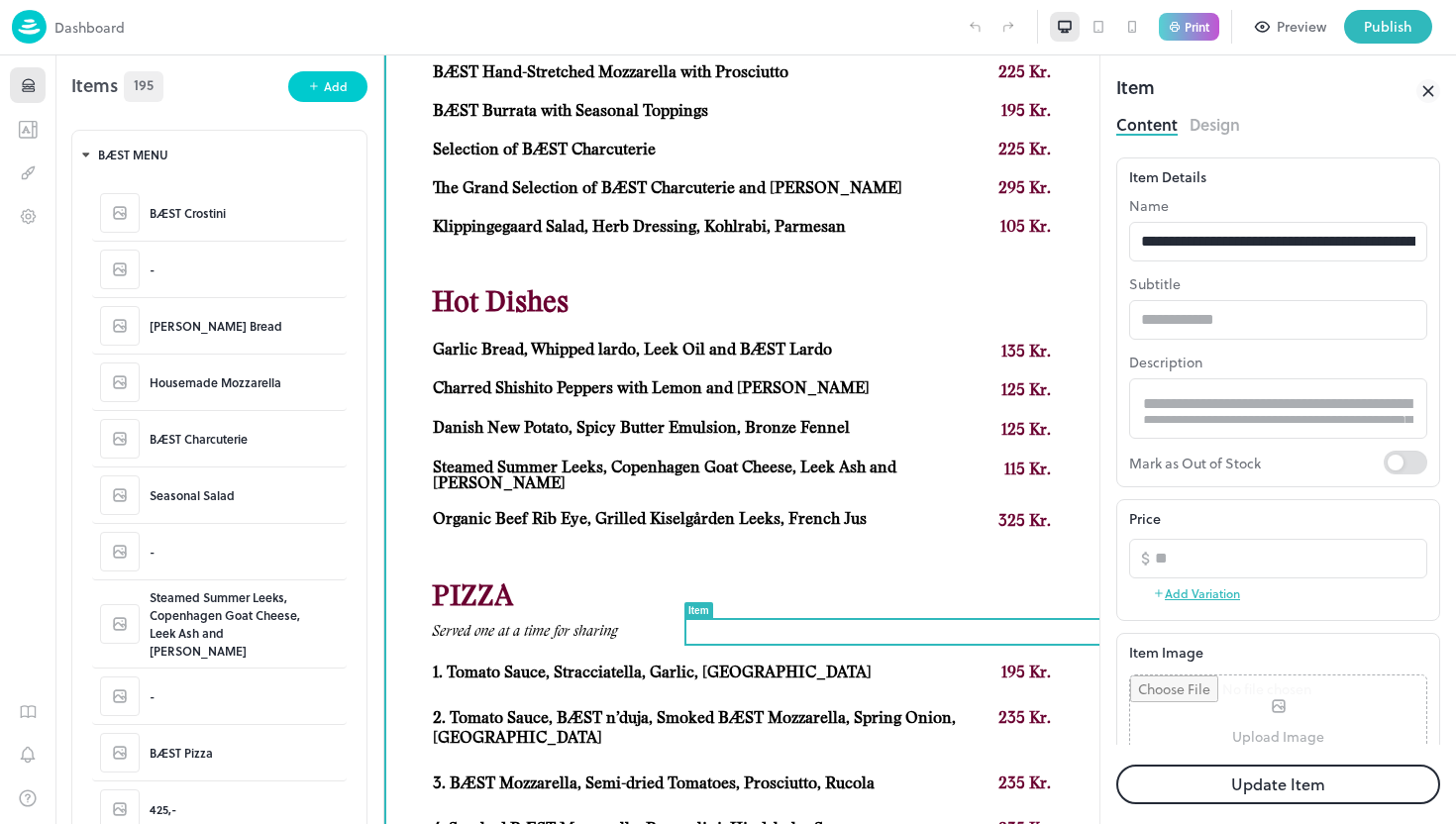scroll, scrollTop: 0, scrollLeft: 0, axis: both 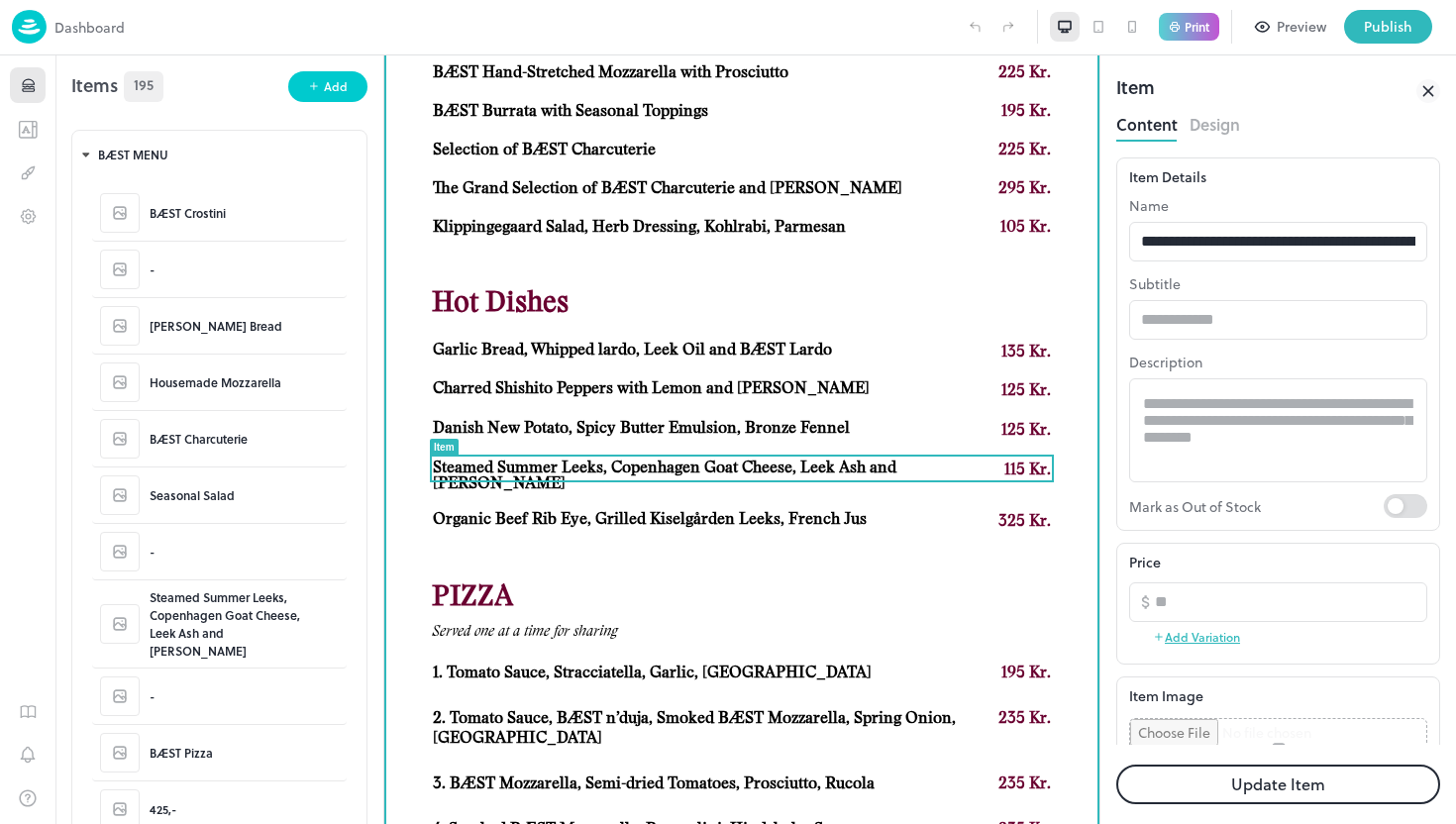 click at bounding box center (742, 481) 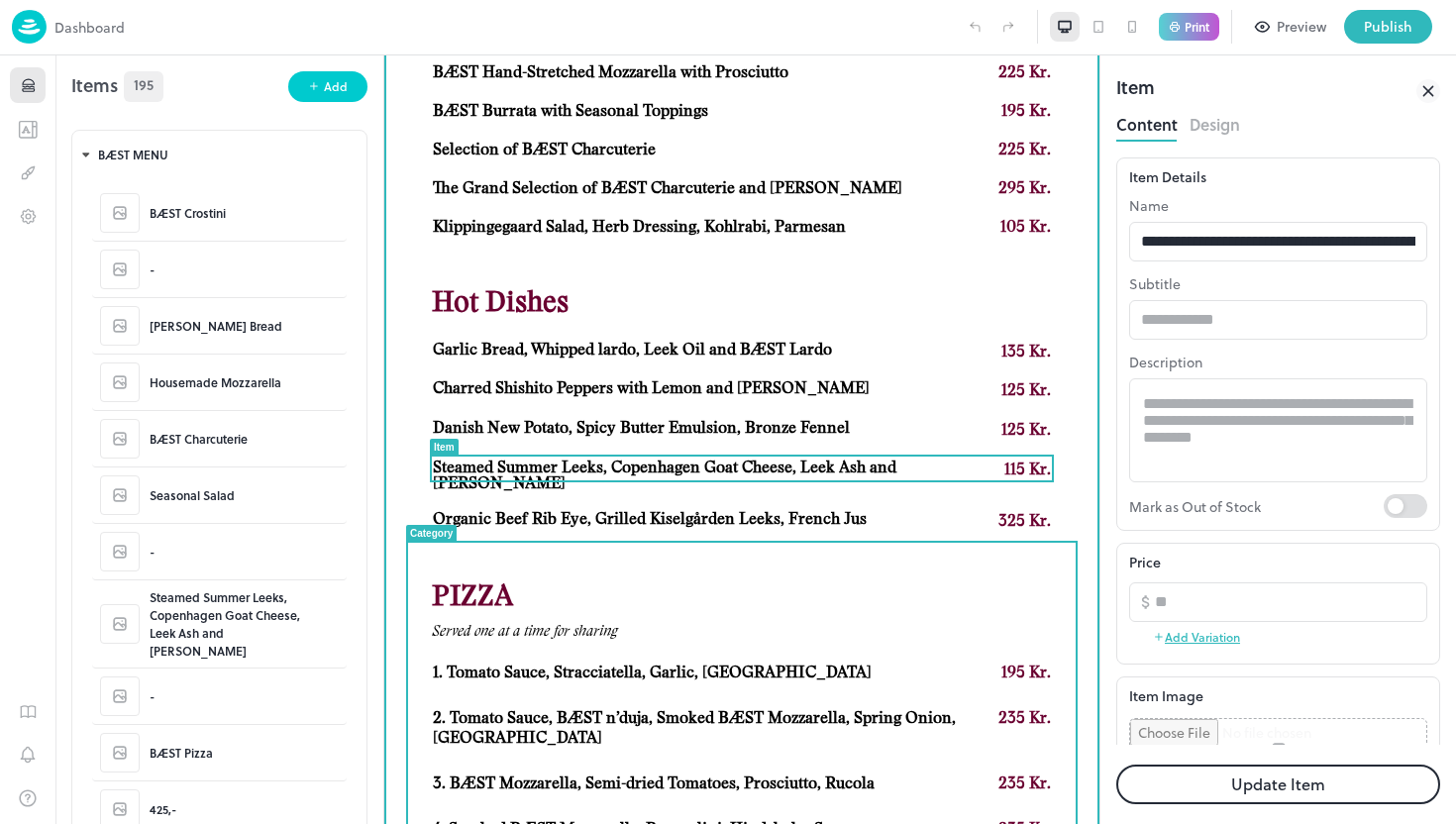 click on "PIZZA Served one at a time for sharing" at bounding box center [742, 621] 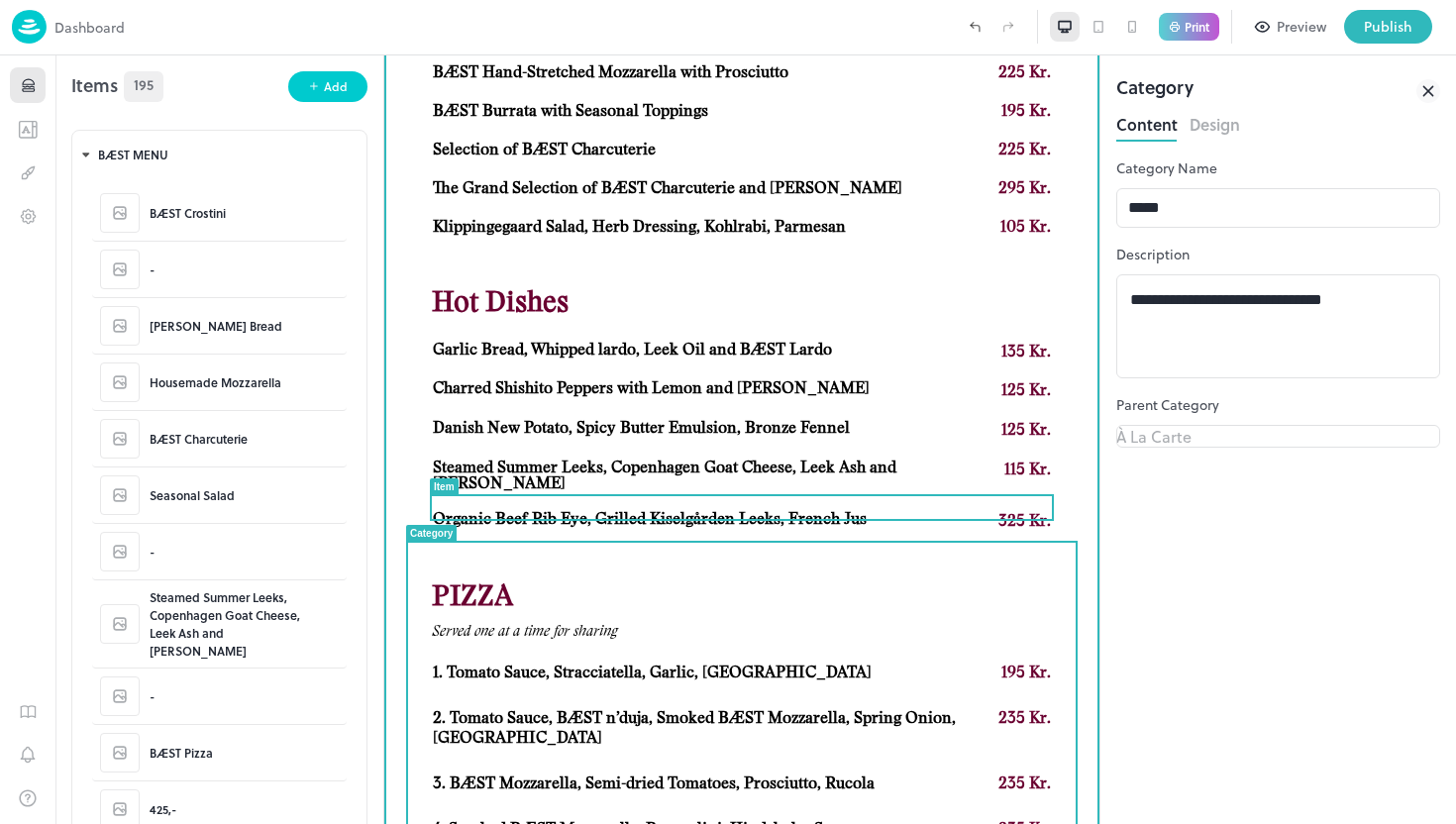 click on "Organic Beef Rib Eye, Grilled Kiselgården Leeks, French Jus" at bounding box center (650, 519) 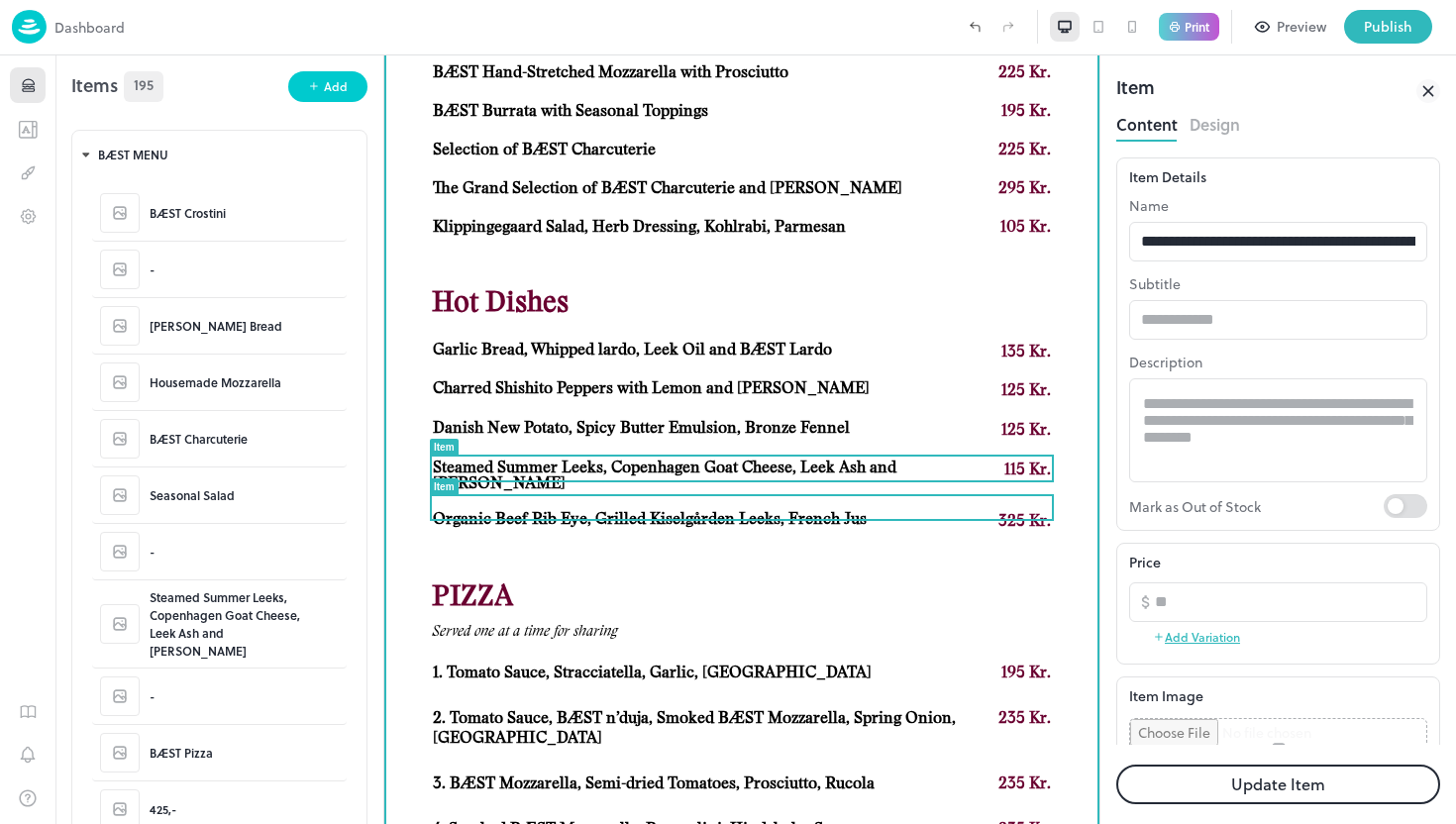 click on "Steamed Summer Leeks, Copenhagen Goat Cheese, Leek Ash and [PERSON_NAME]" at bounding box center [716, 475] 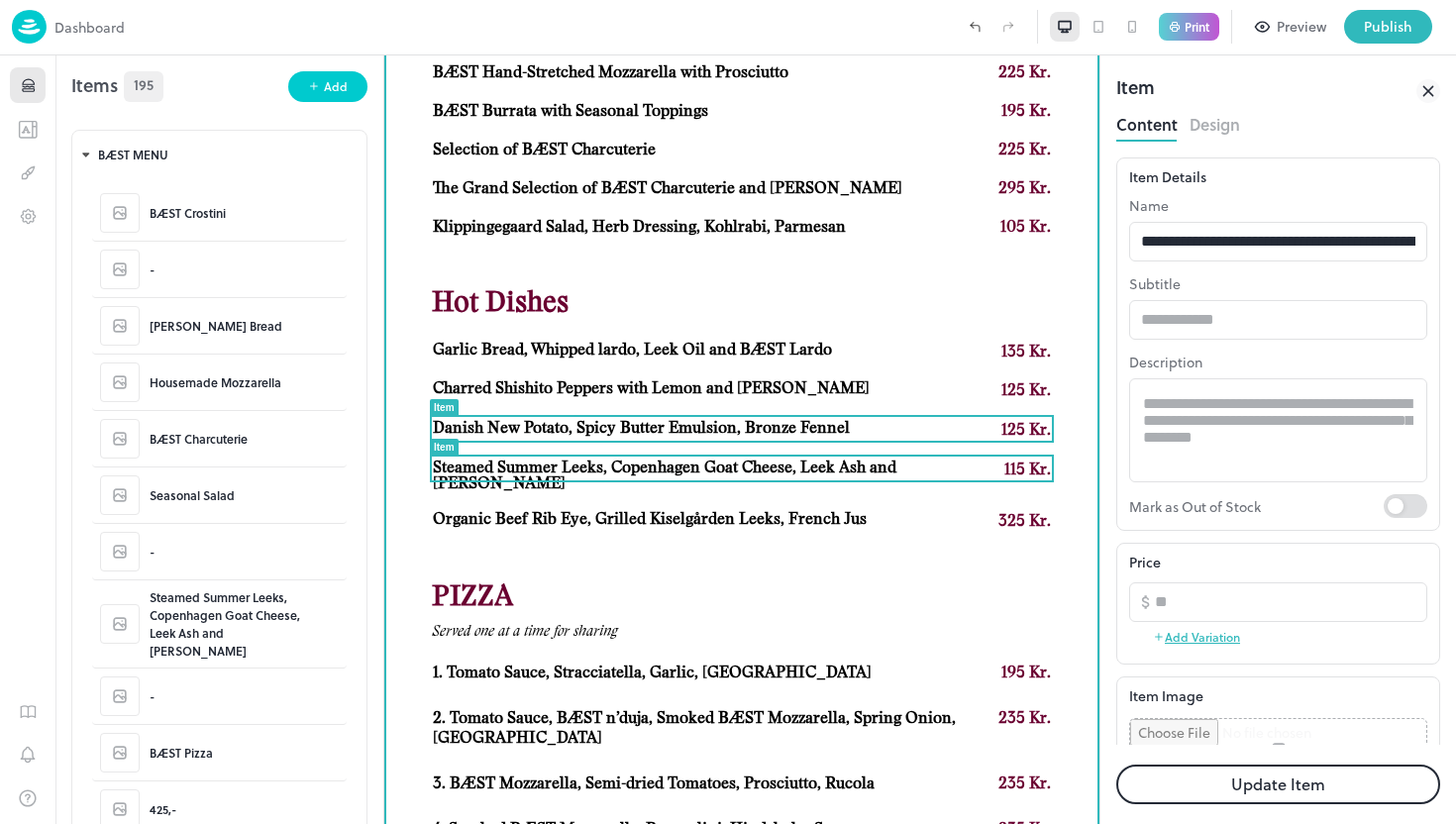 click on "Danish New Potato, Spicy Butter Emulsion, Bronze Fennel" at bounding box center [641, 428] 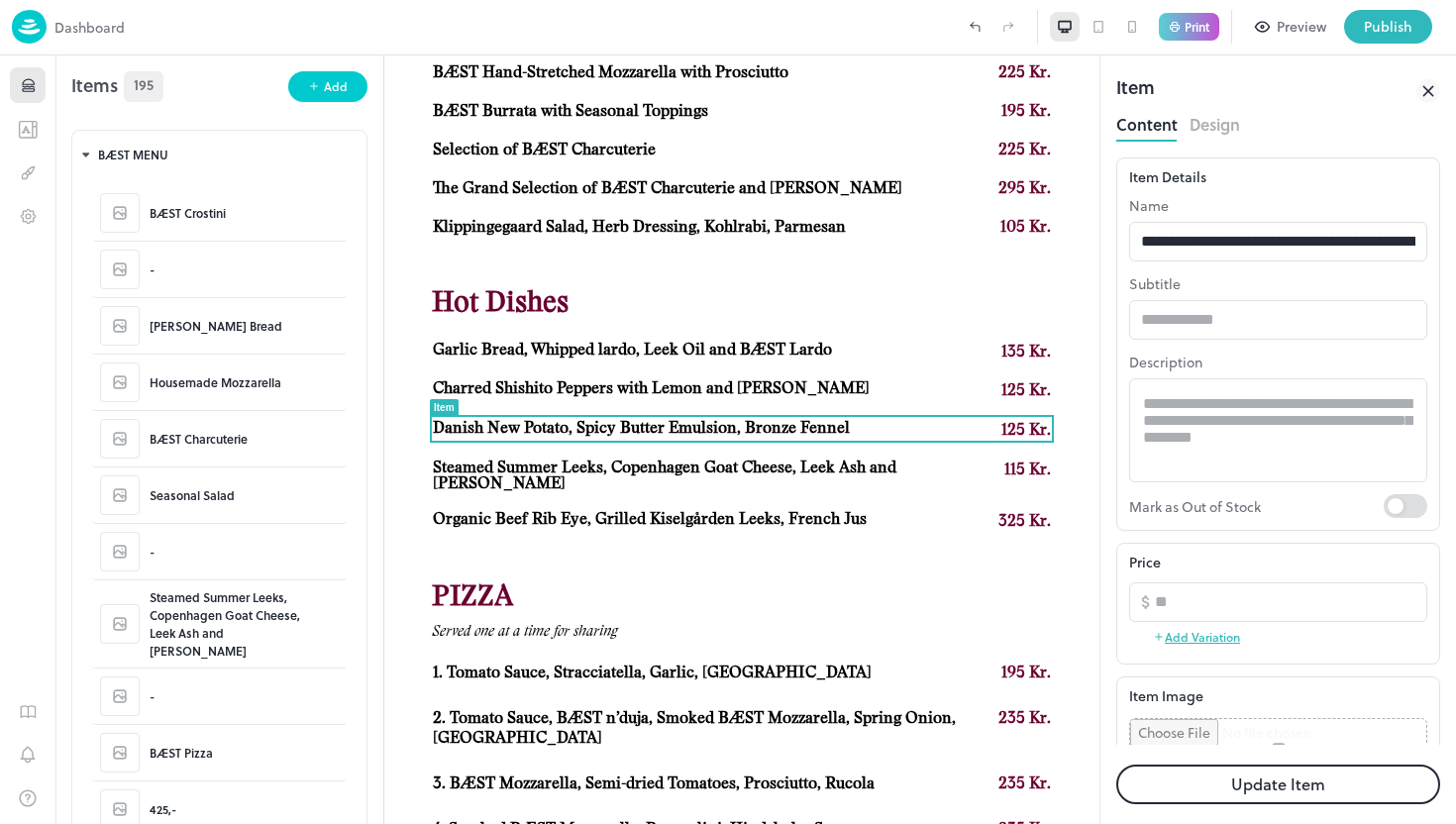 click 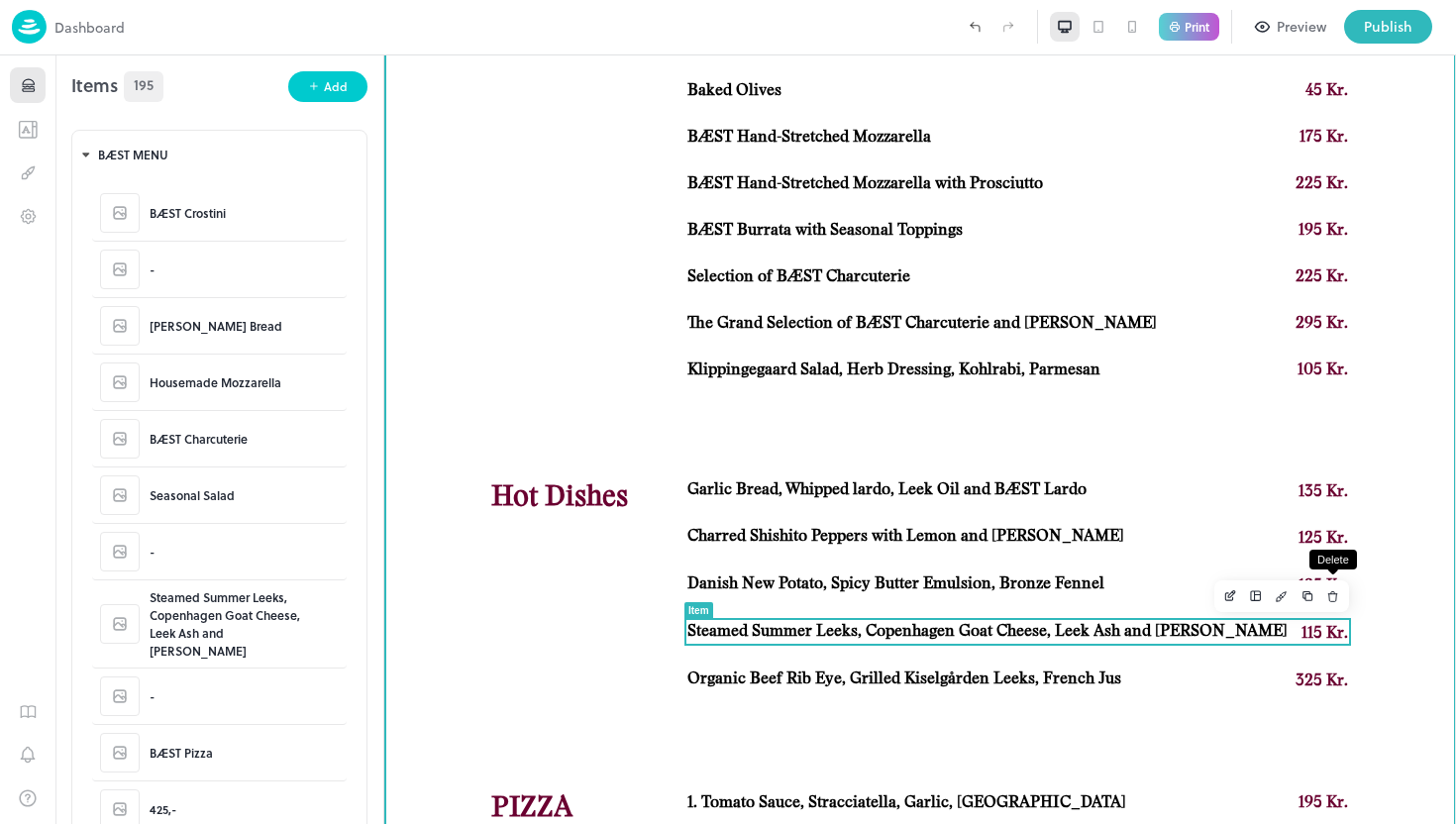 click 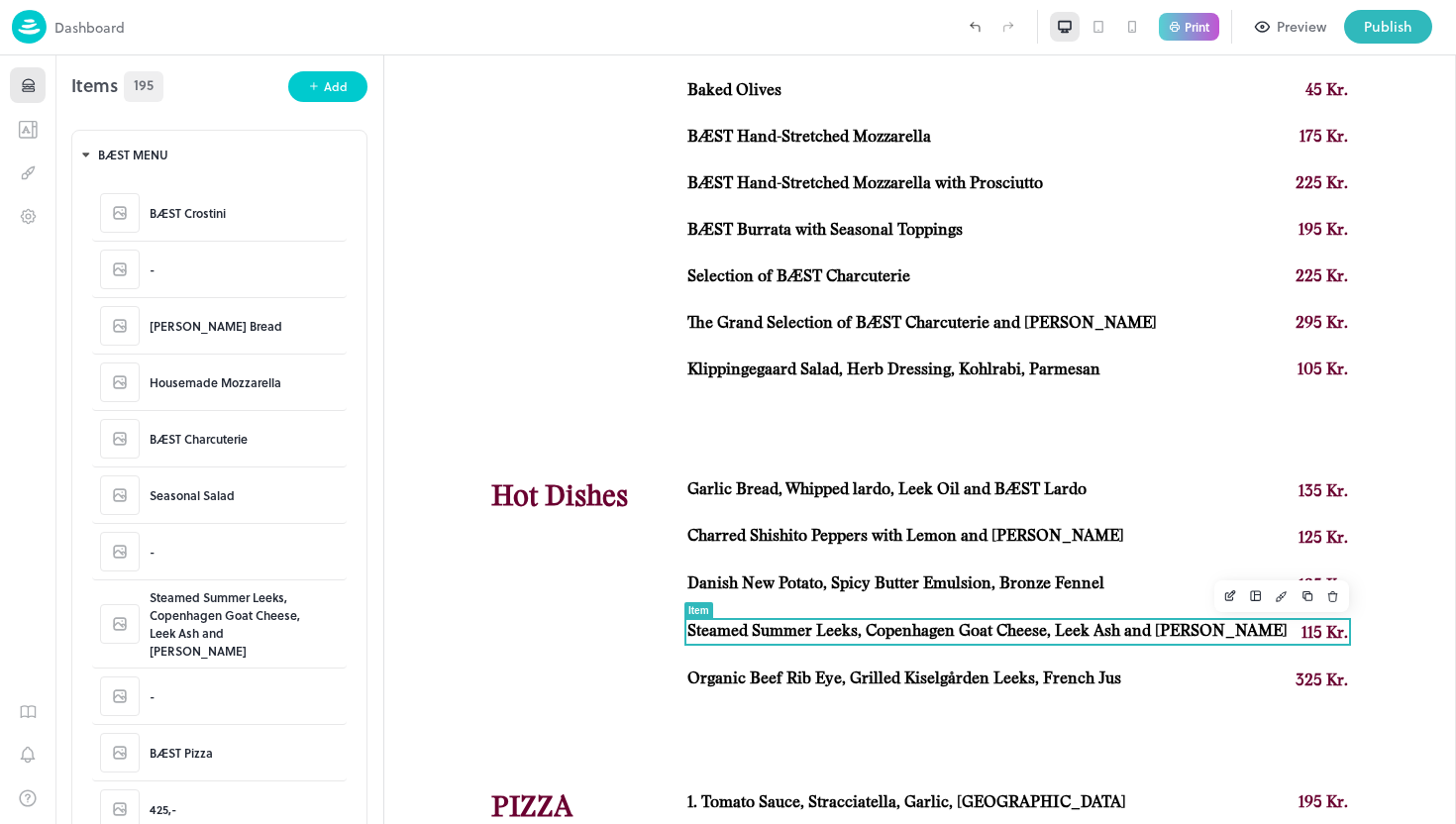 click on "Delete" at bounding box center (88, 956) 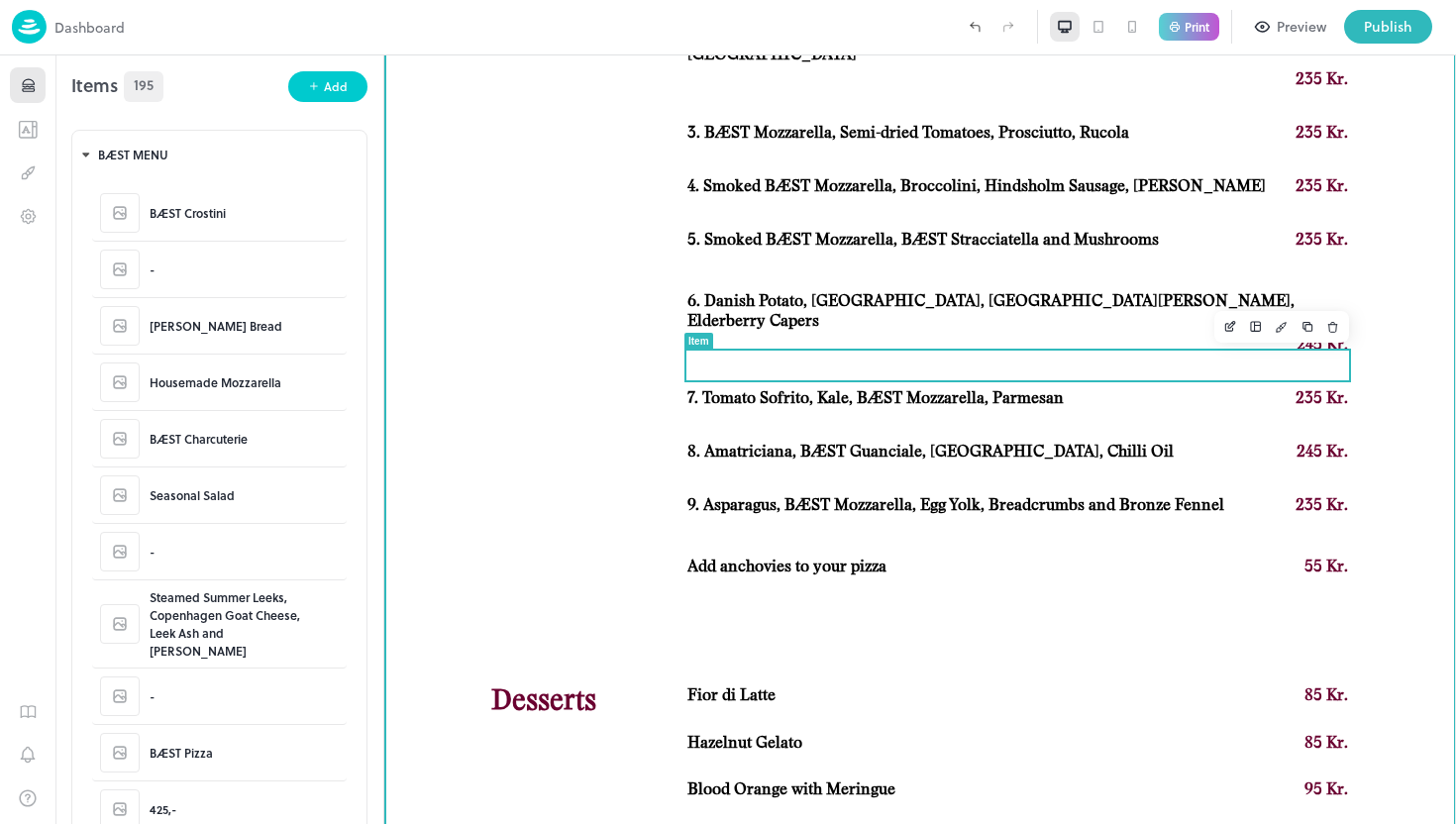 scroll, scrollTop: 1735, scrollLeft: 0, axis: vertical 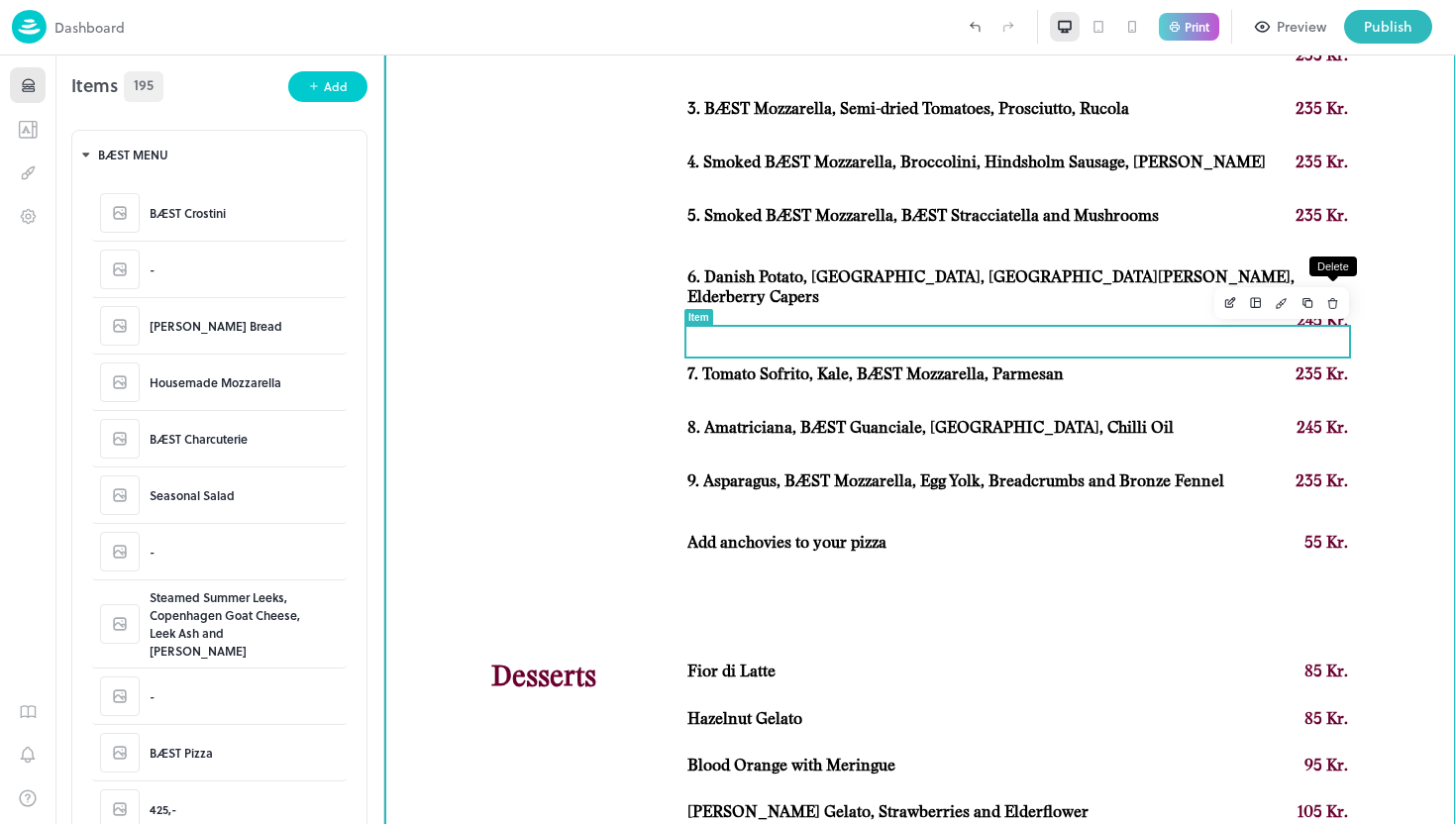 click 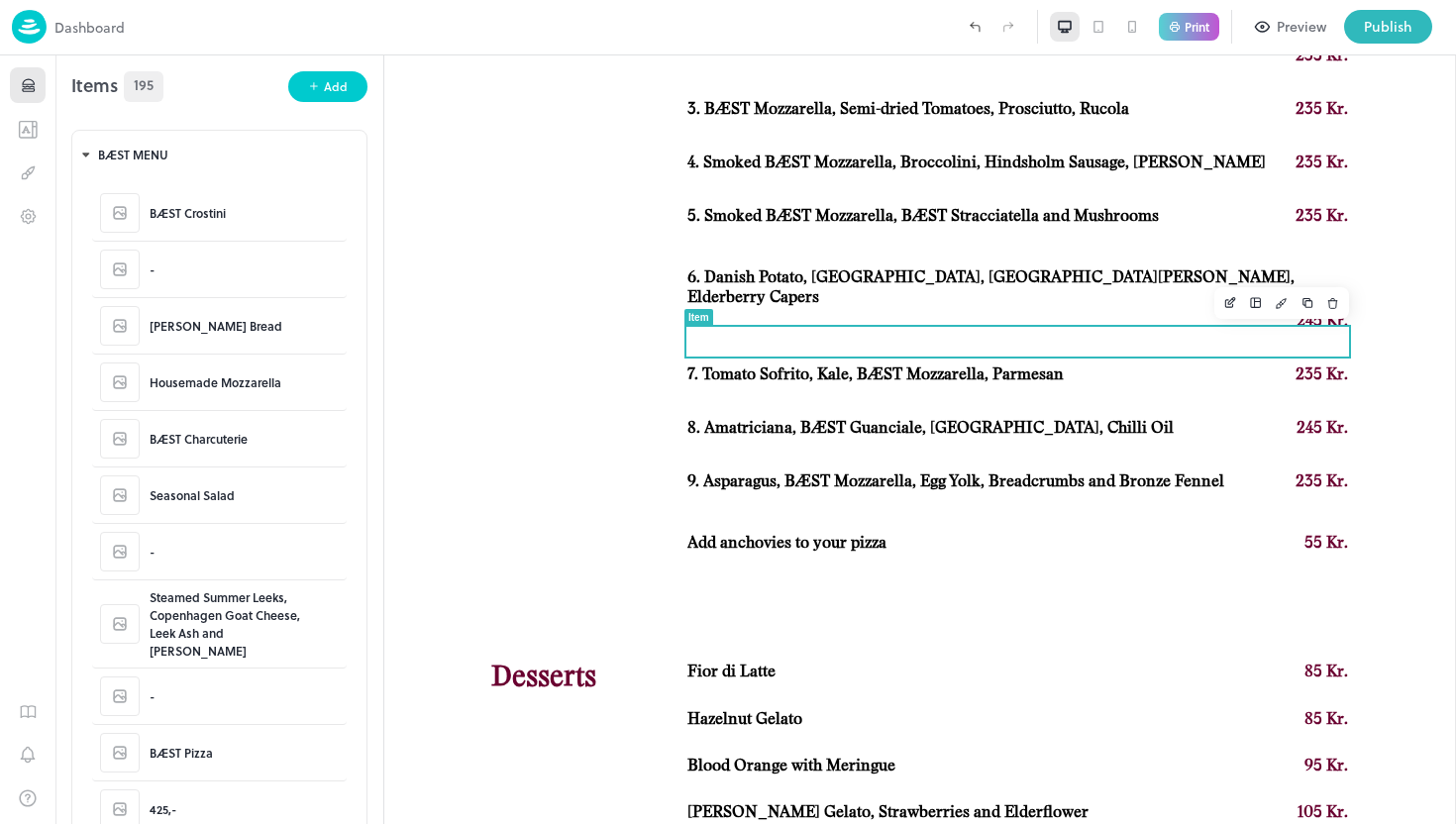 click on "Delete" at bounding box center [88, 956] 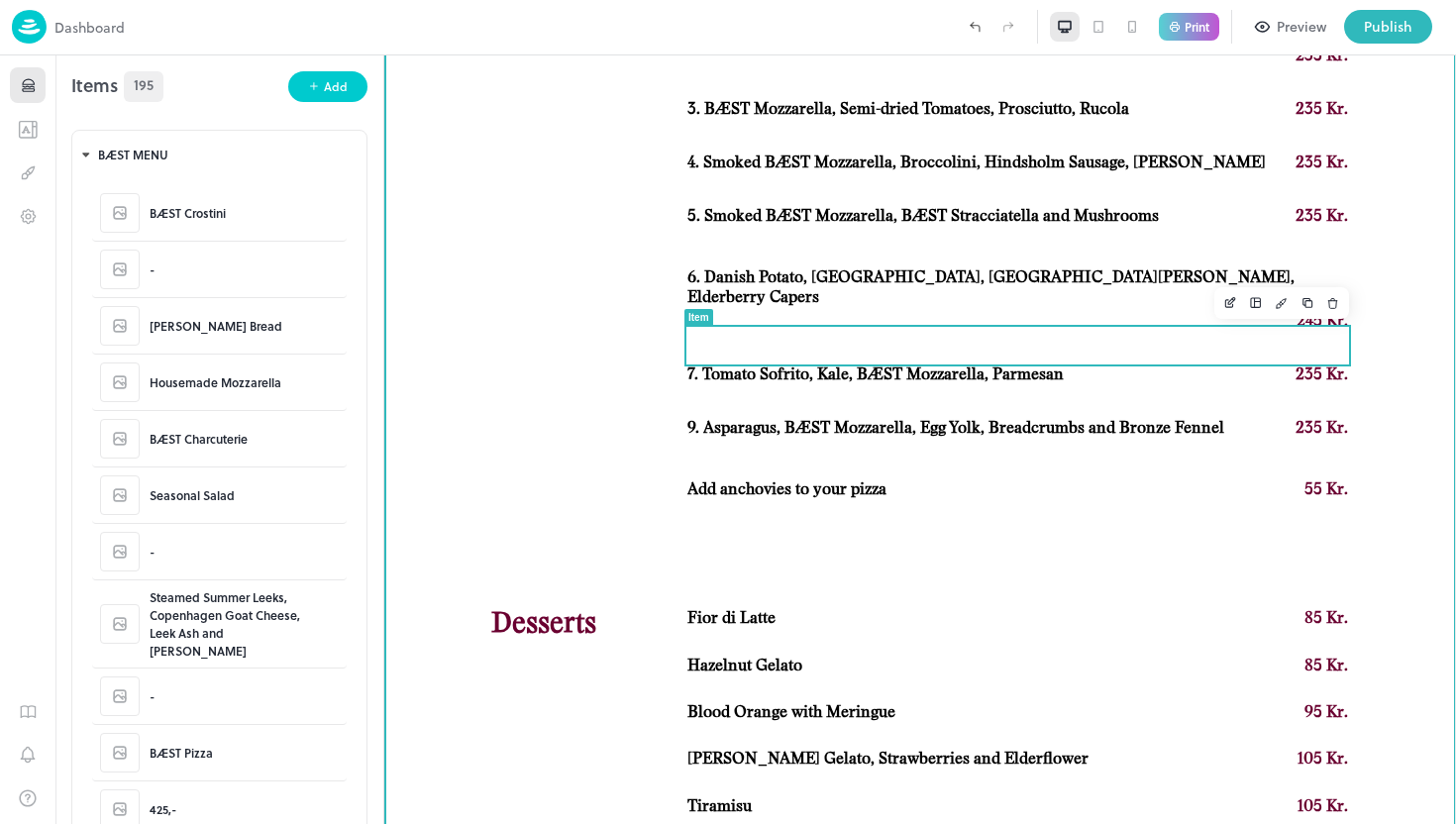 click on "9. Asparagus, BÆST Mozzarella, Egg Yolk, Breadcrumbs and Bronze Fennel" at bounding box center [956, 428] 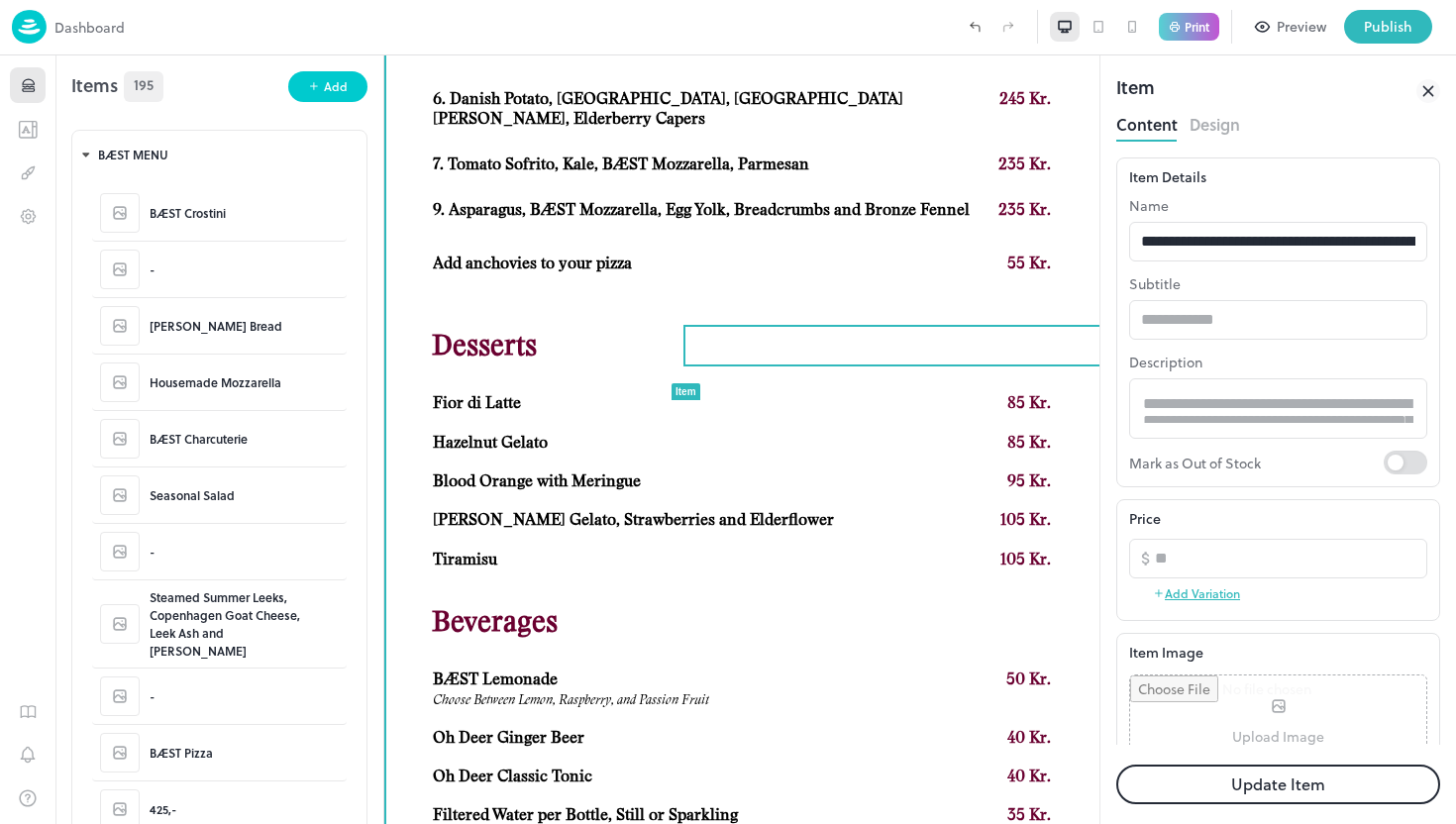 scroll, scrollTop: 1755, scrollLeft: 0, axis: vertical 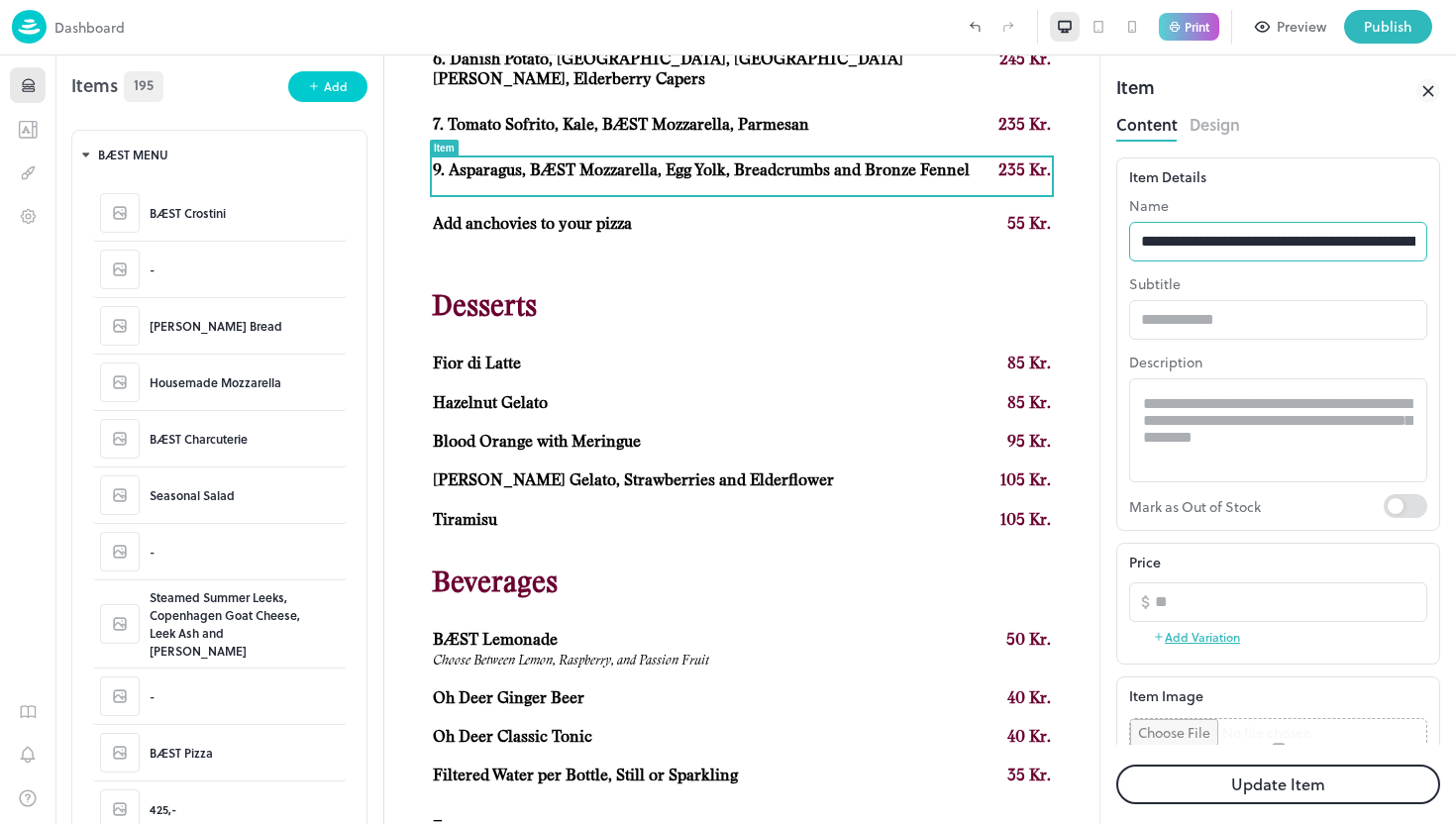 click on "**********" at bounding box center (1278, 242) 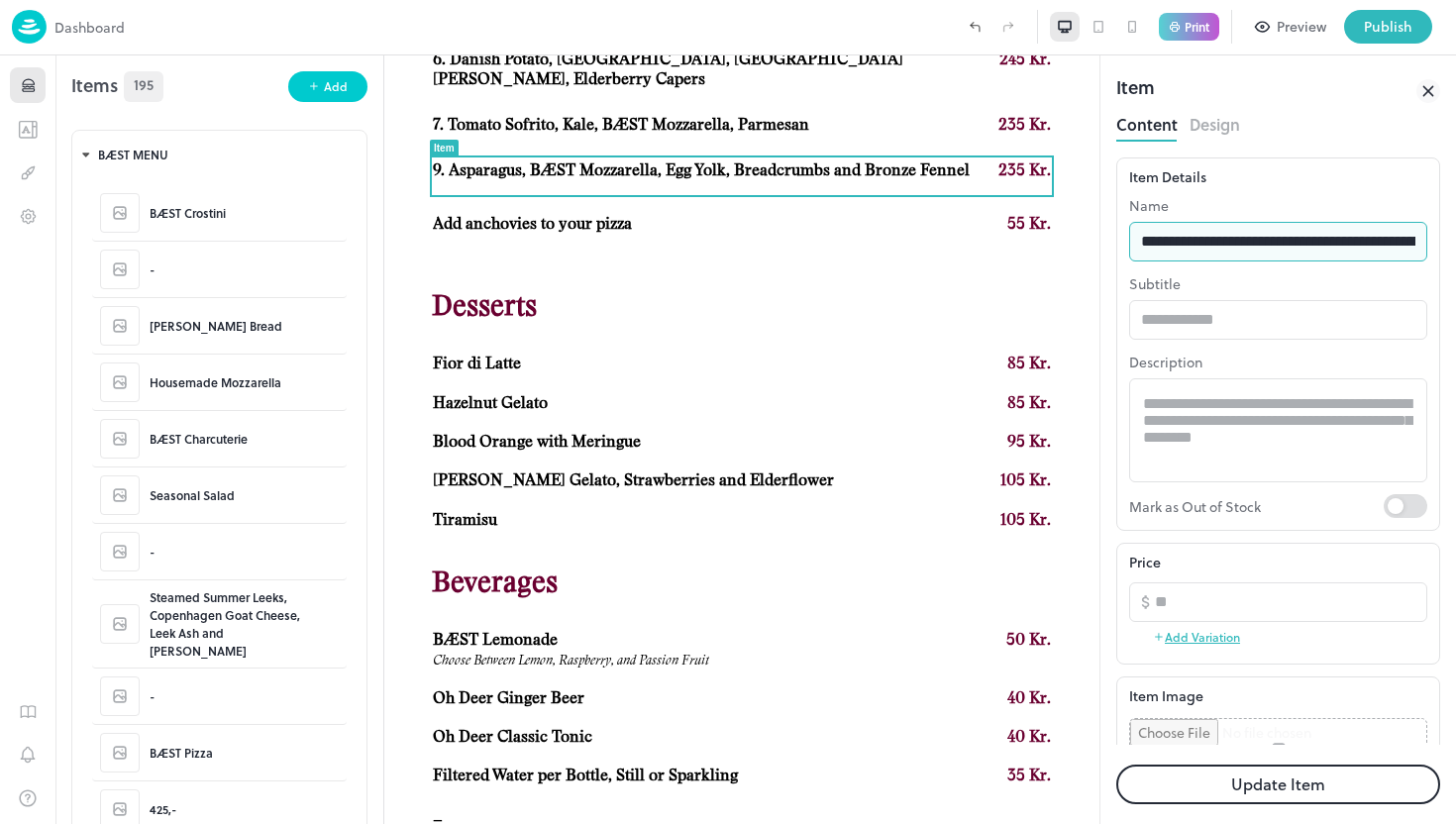 type on "**********" 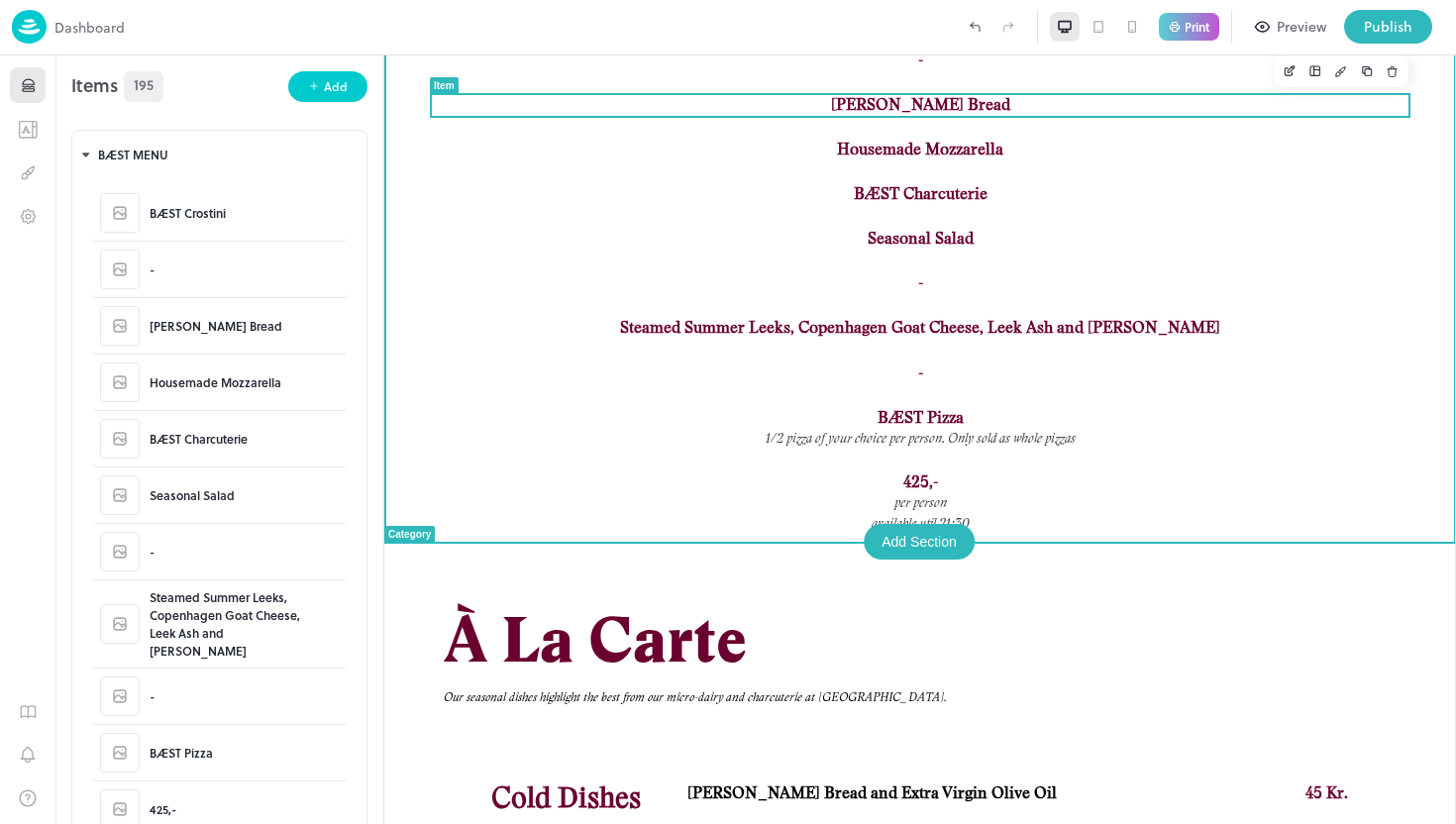 scroll, scrollTop: 0, scrollLeft: 0, axis: both 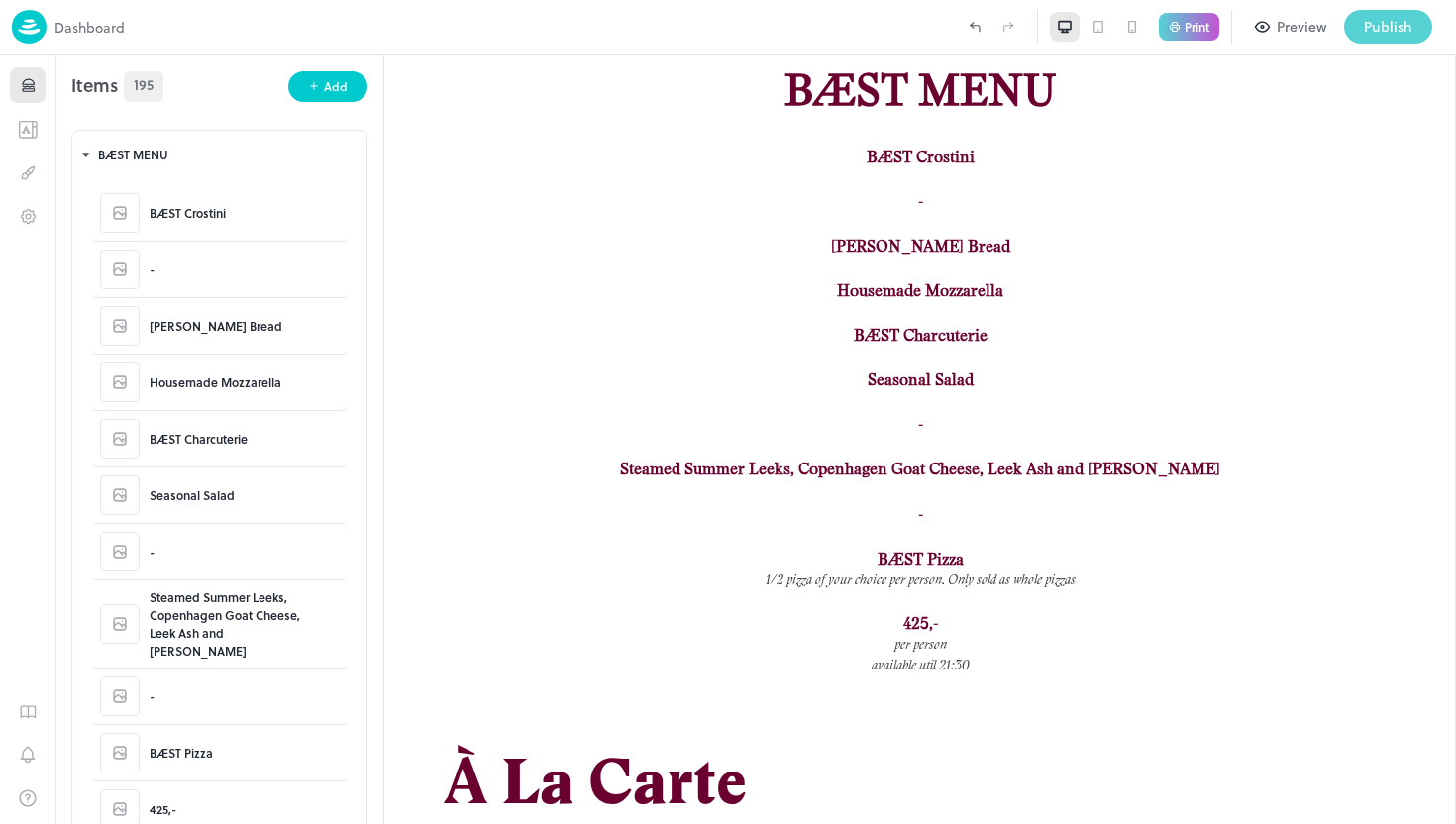 click on "Publish" at bounding box center [1388, 27] 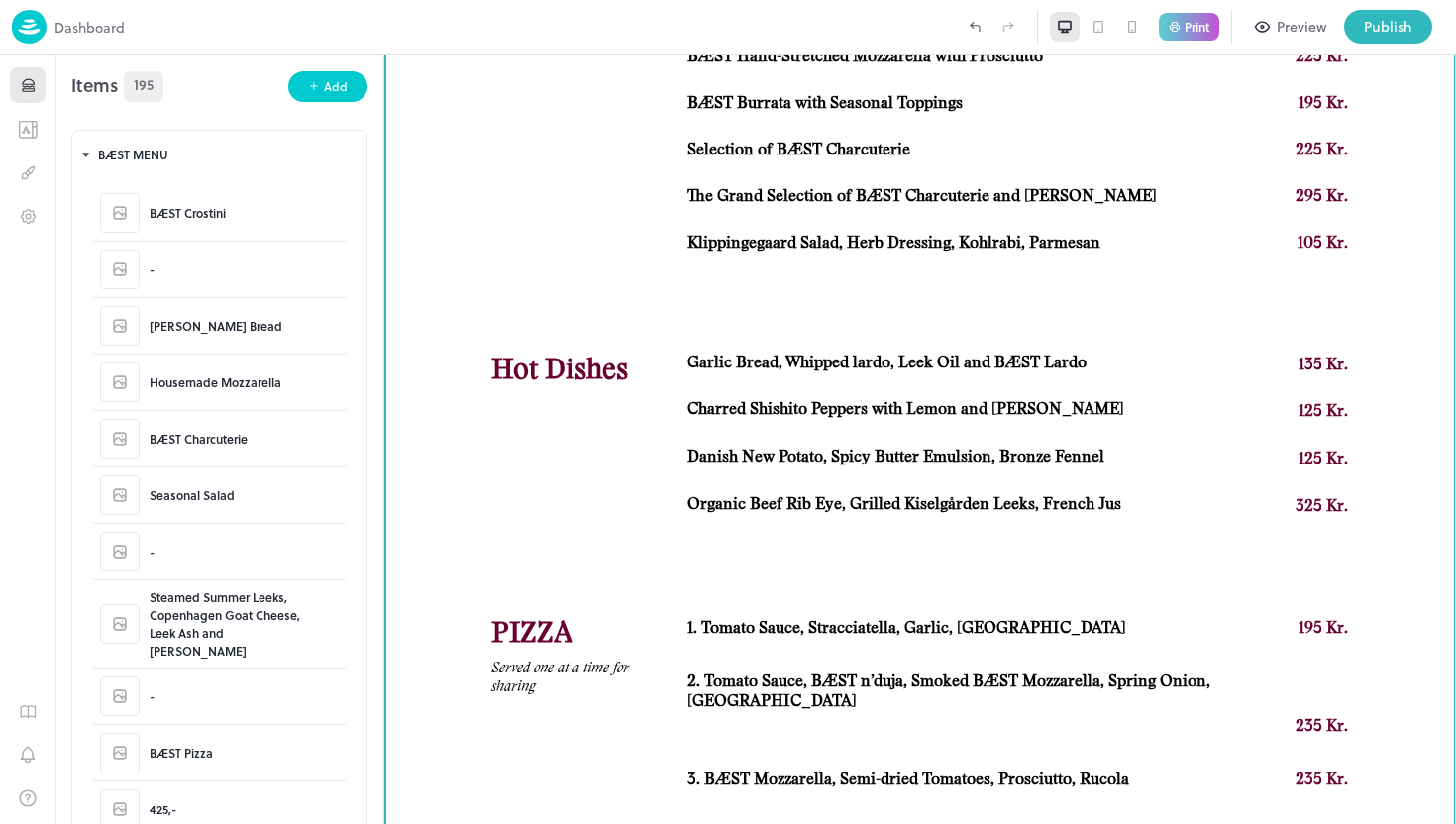 scroll, scrollTop: 1614, scrollLeft: 0, axis: vertical 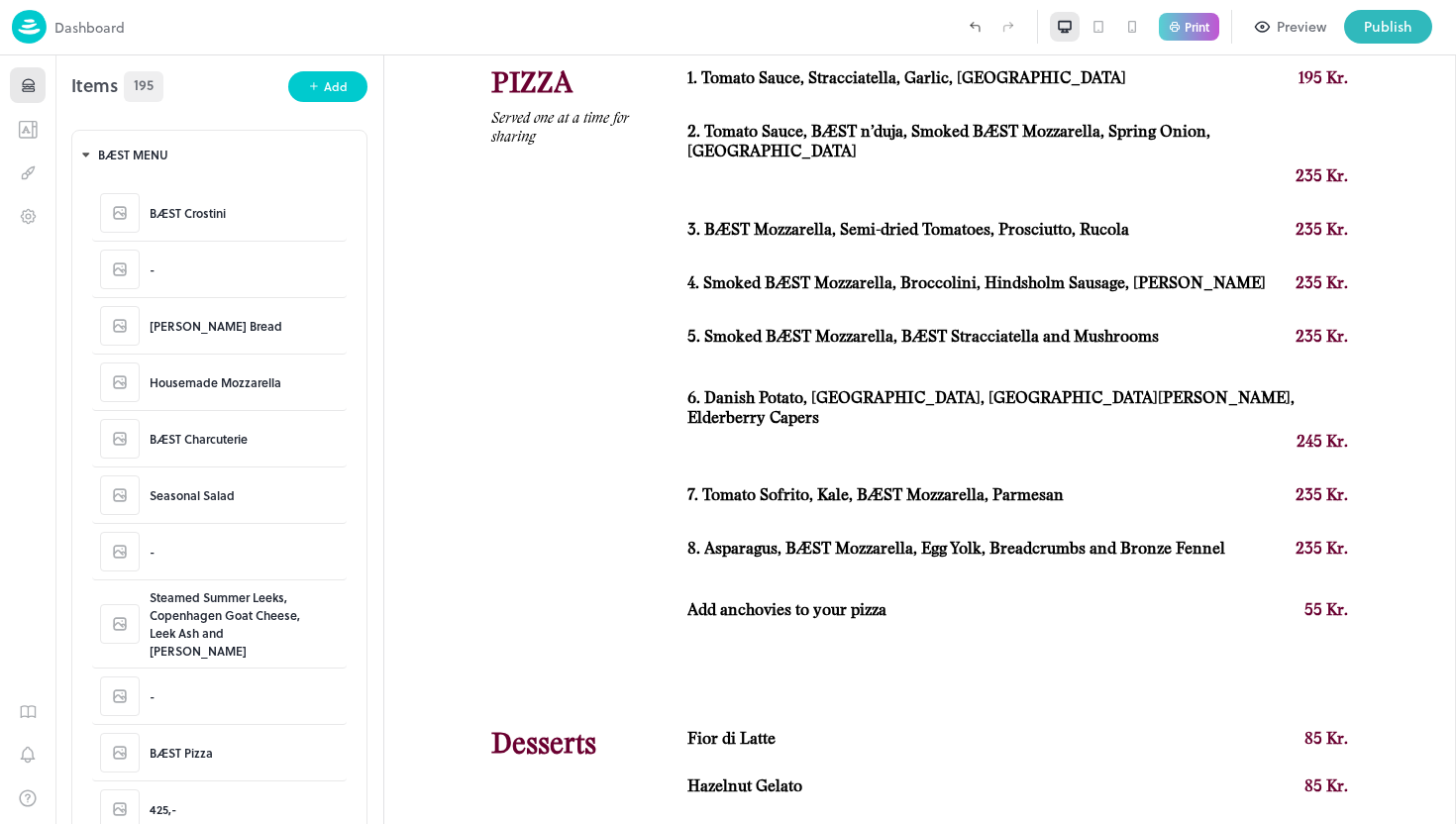 click at bounding box center (728, 824) 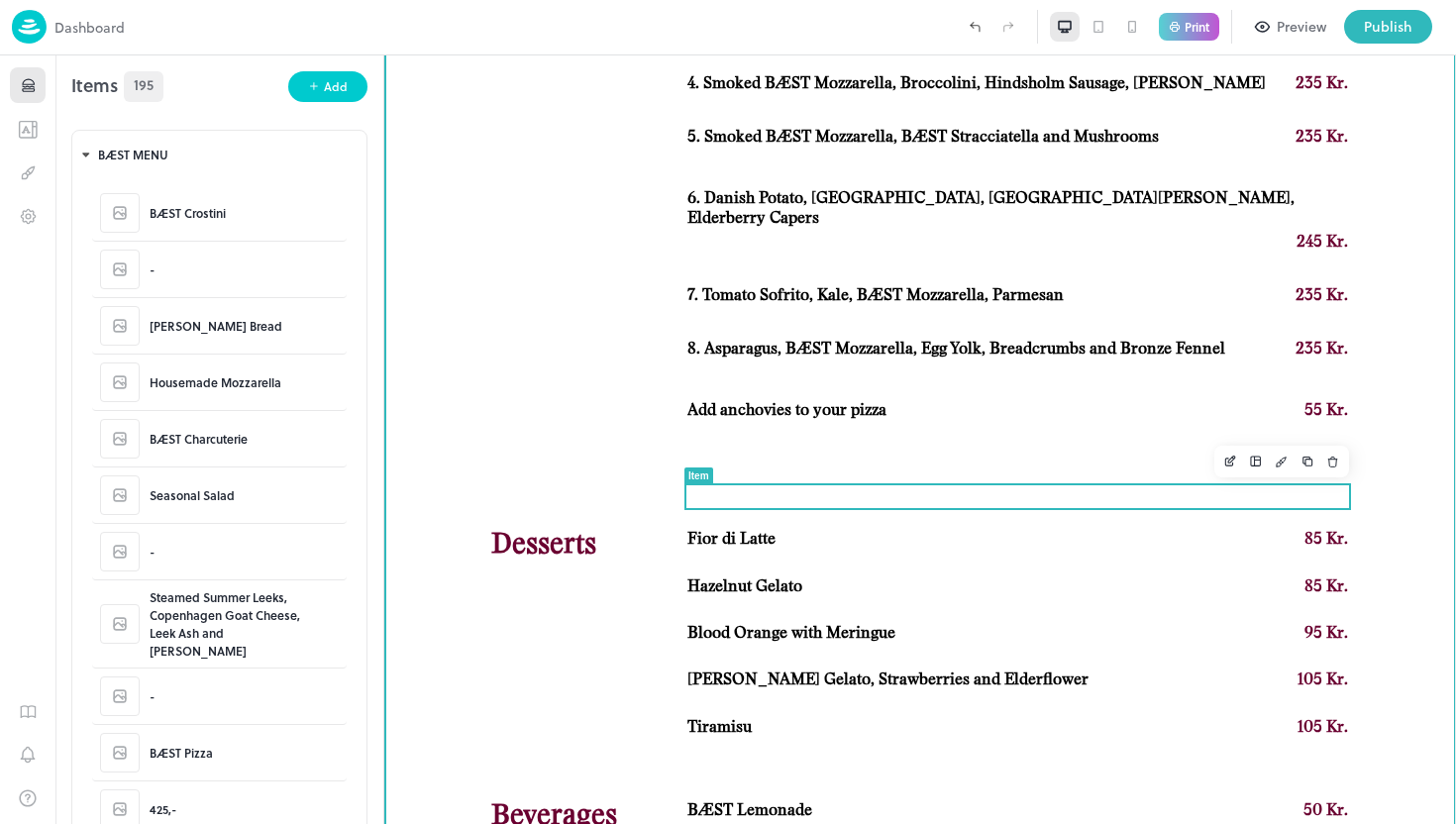 scroll, scrollTop: 1845, scrollLeft: 0, axis: vertical 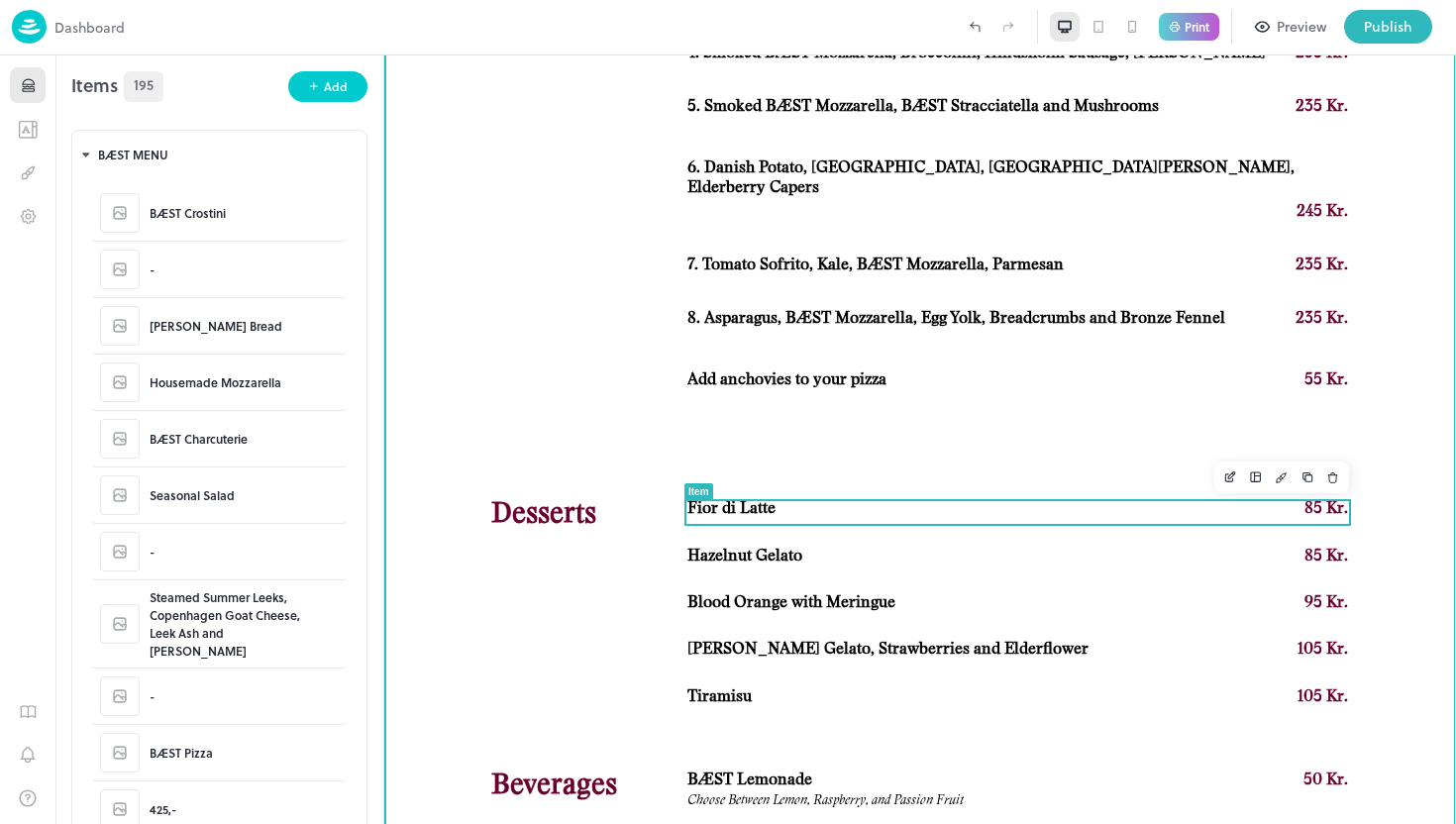 click on "Blood Orange with Meringue" at bounding box center (791, 602) 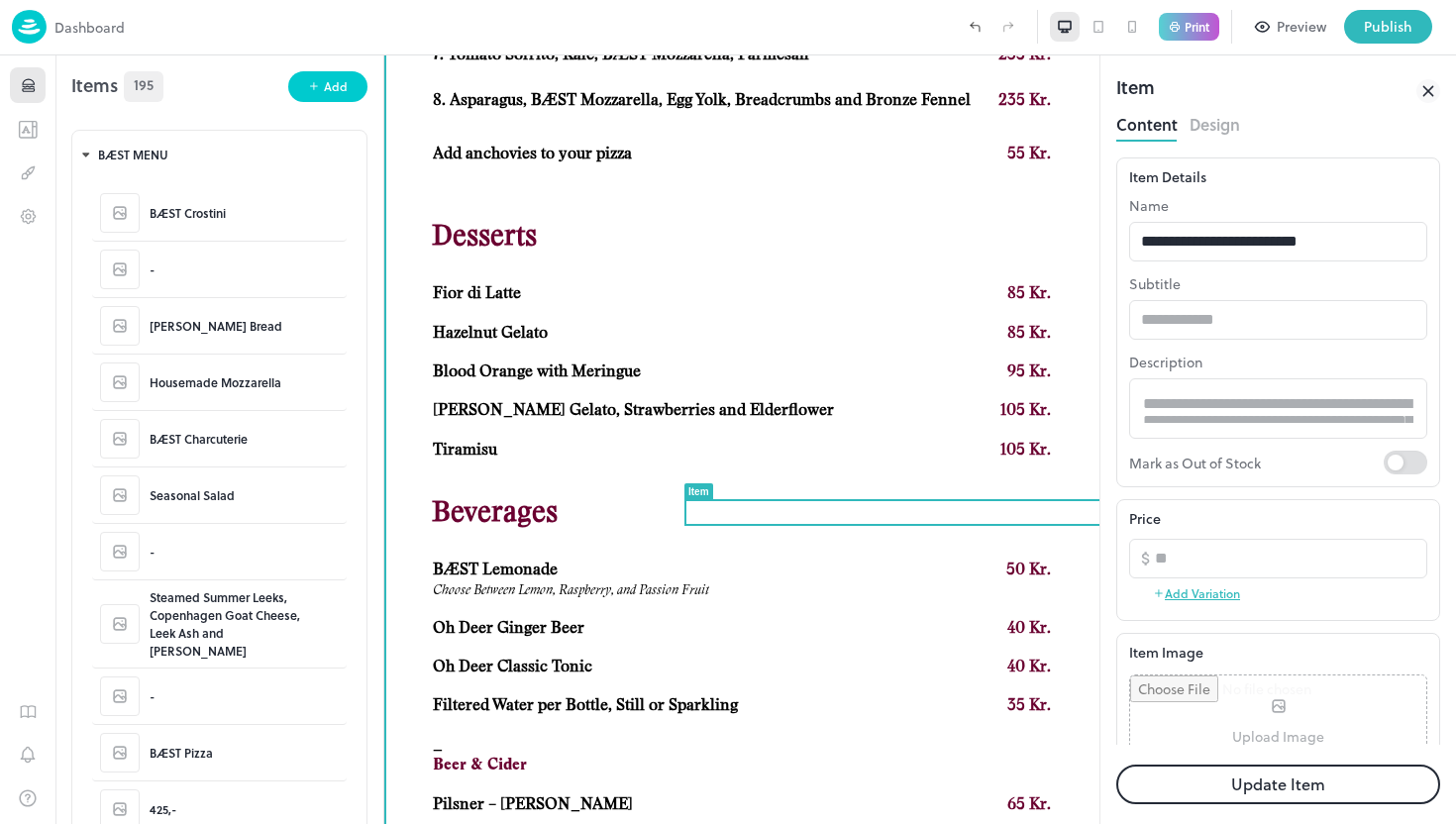 scroll, scrollTop: 0, scrollLeft: 0, axis: both 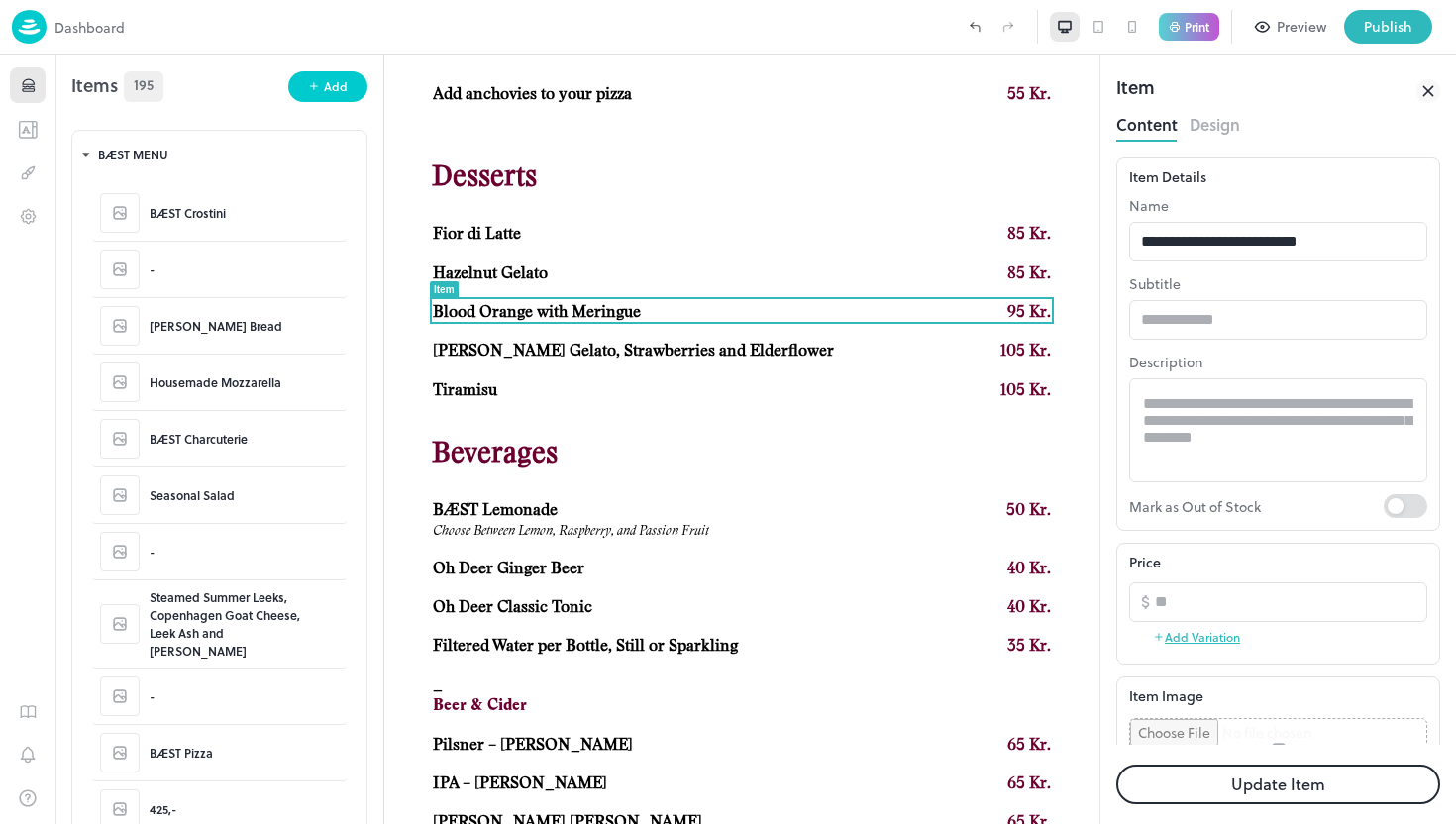 drag, startPoint x: 1277, startPoint y: 243, endPoint x: 1307, endPoint y: 364, distance: 124.66355 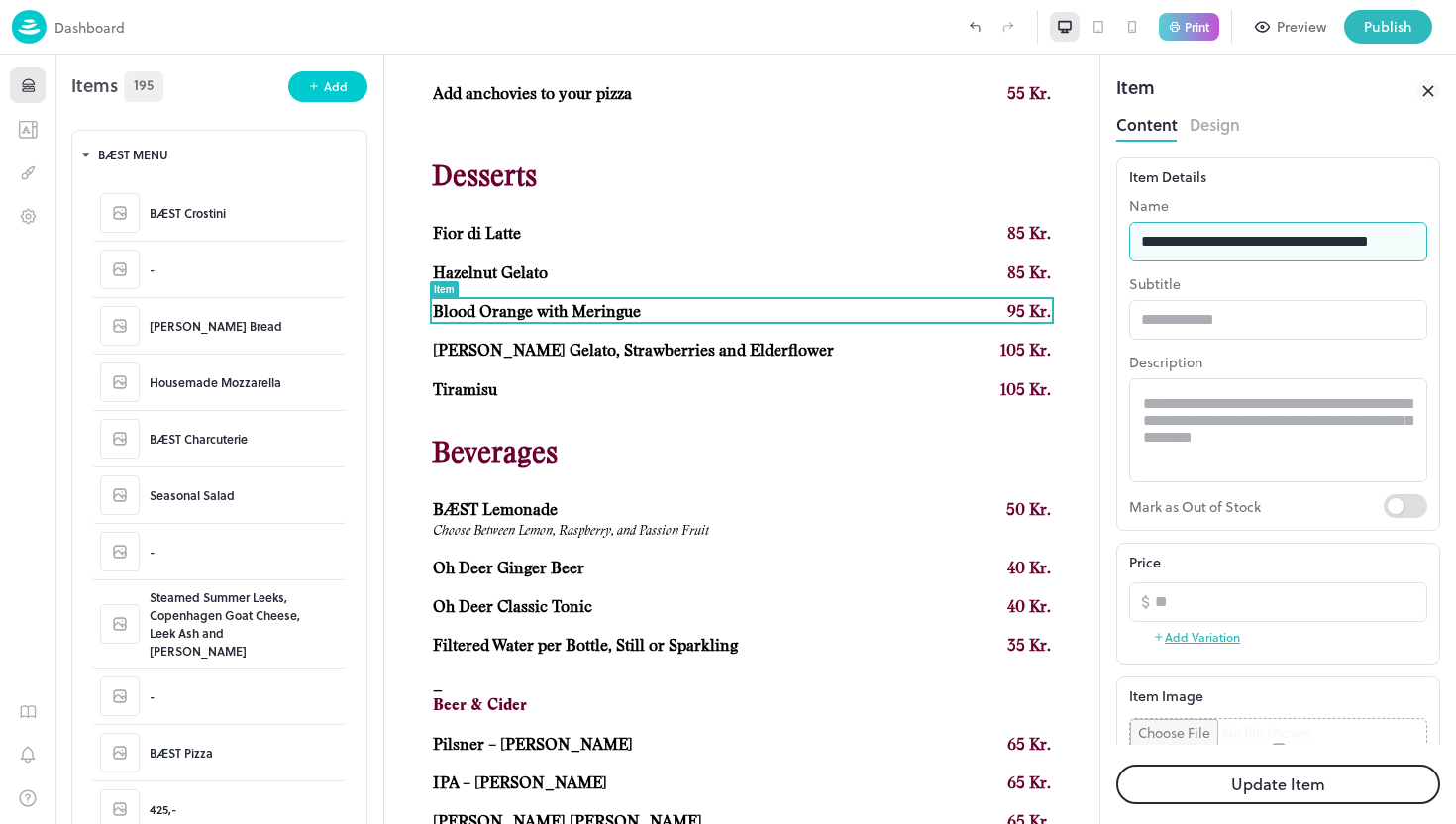 type on "**********" 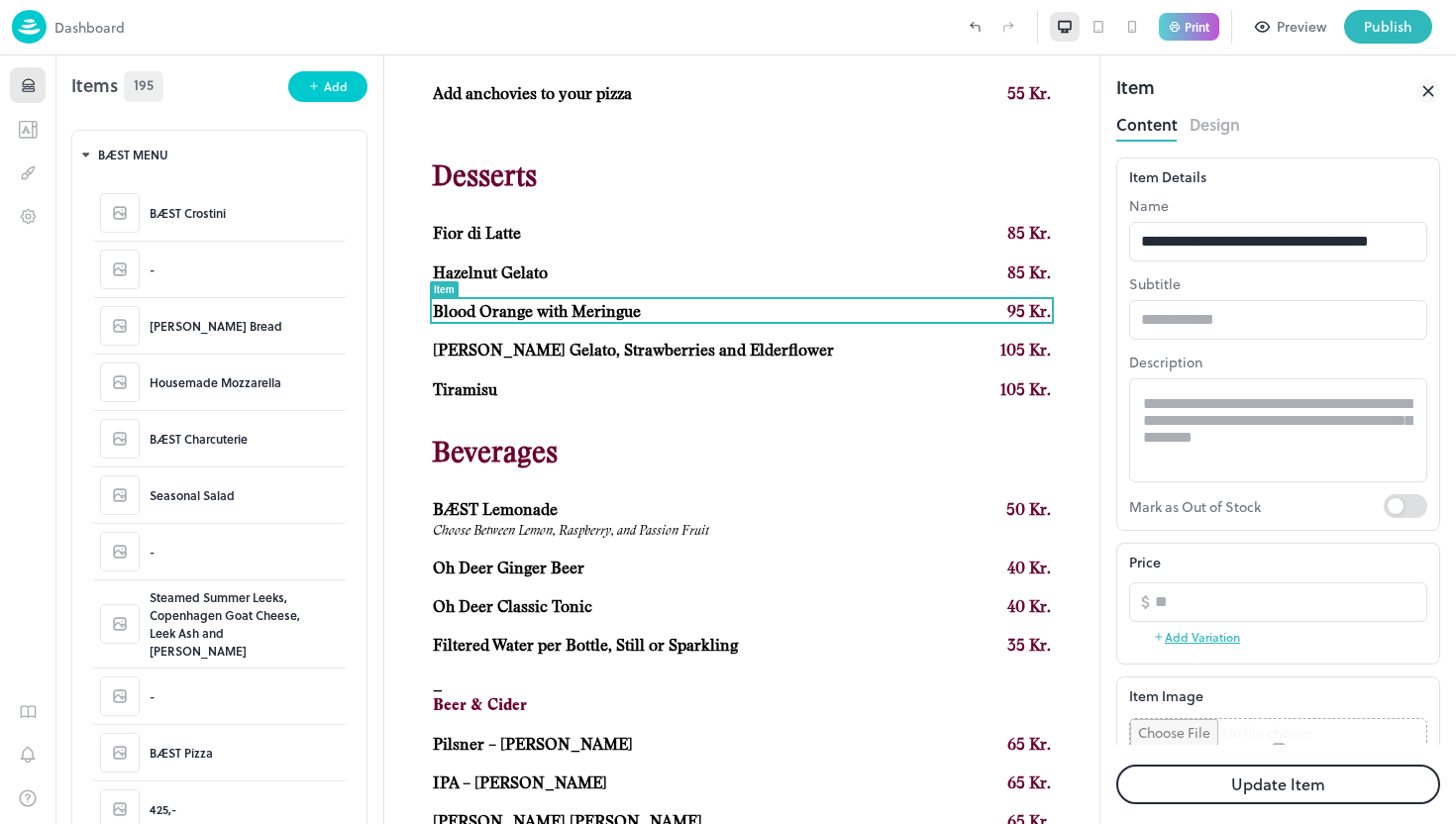 click on "Update Item" at bounding box center (1278, 784) 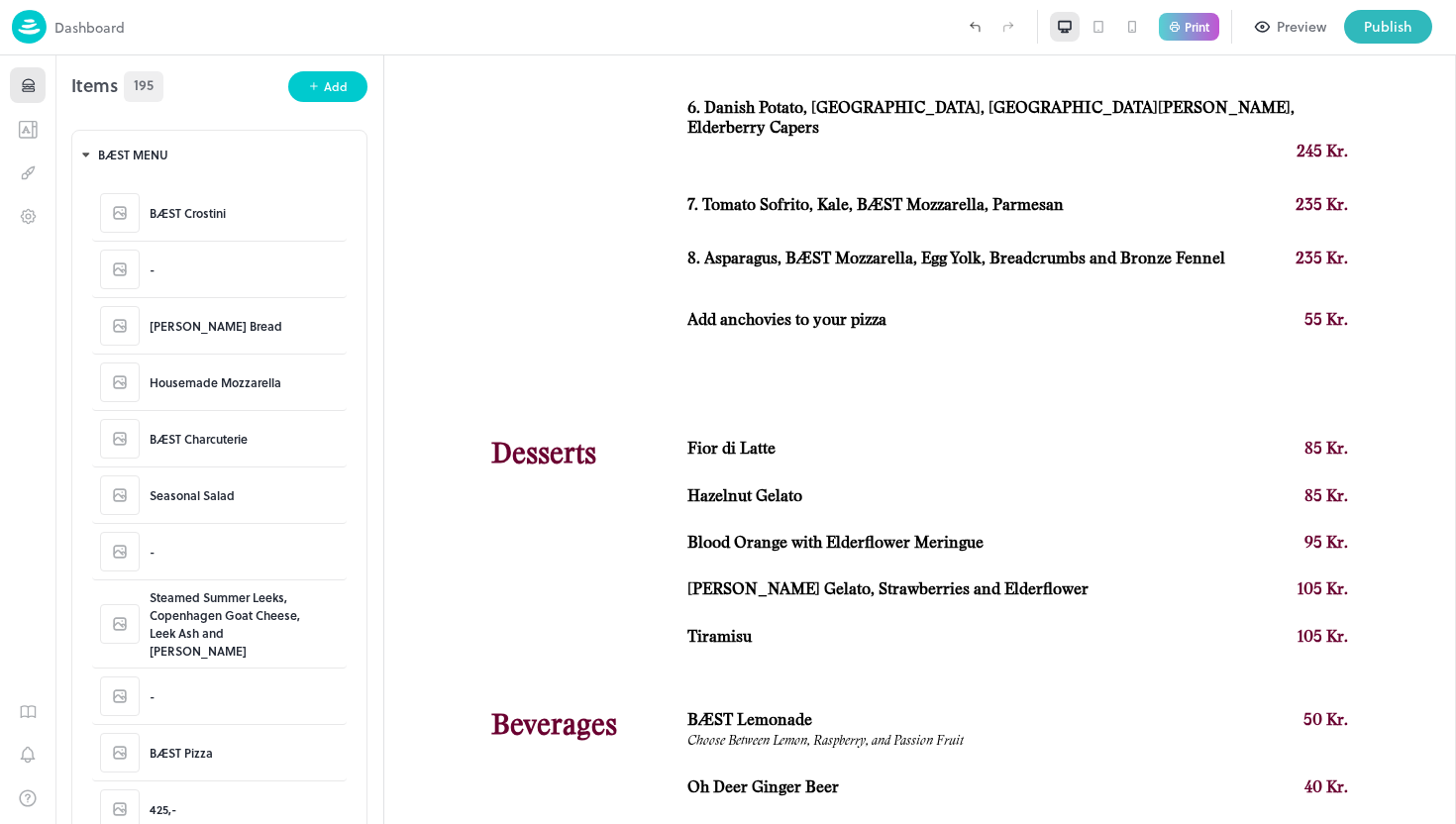 scroll, scrollTop: 1845, scrollLeft: 0, axis: vertical 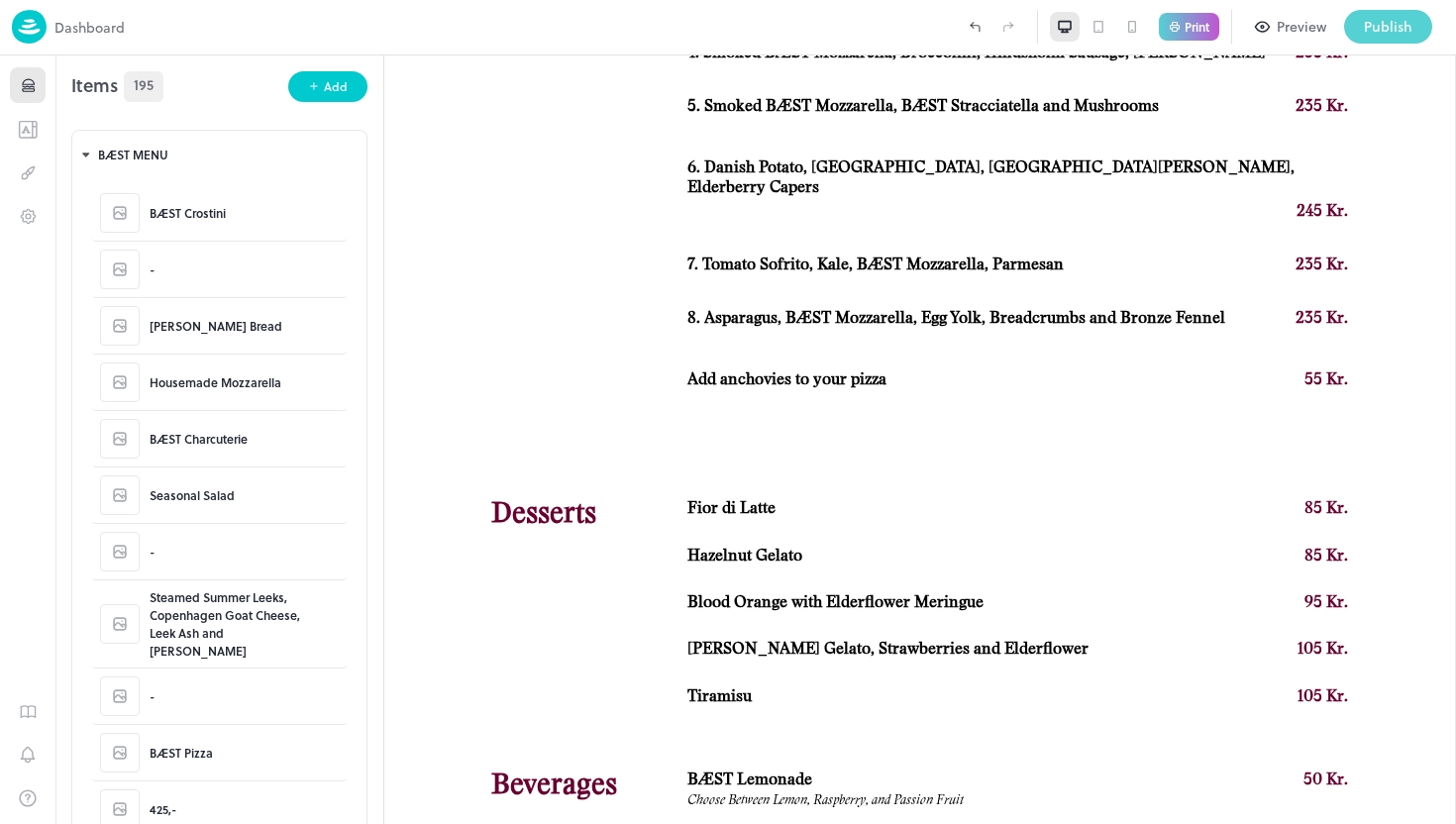 click on "Publish" at bounding box center [1388, 27] 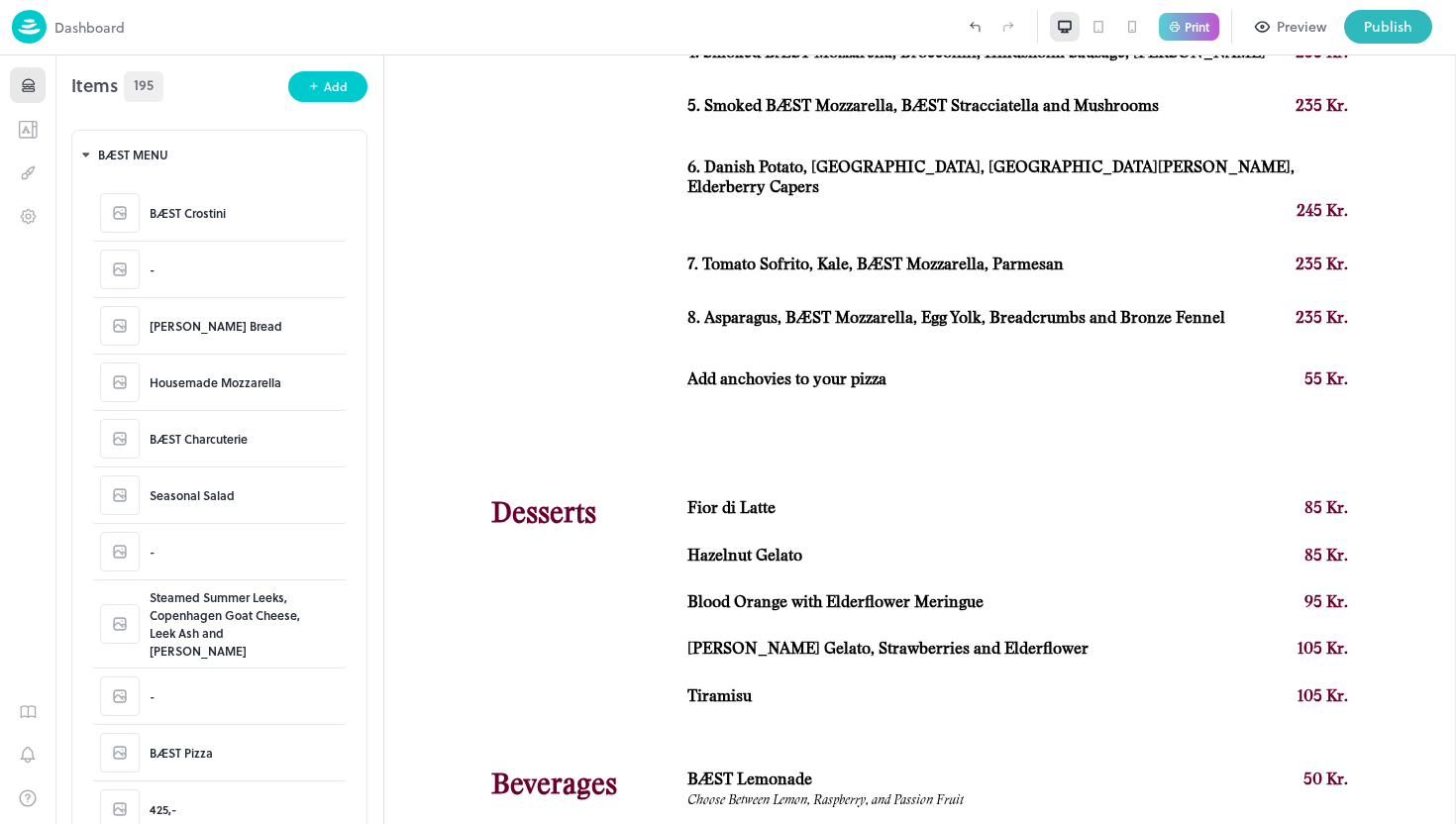 click at bounding box center (728, 824) 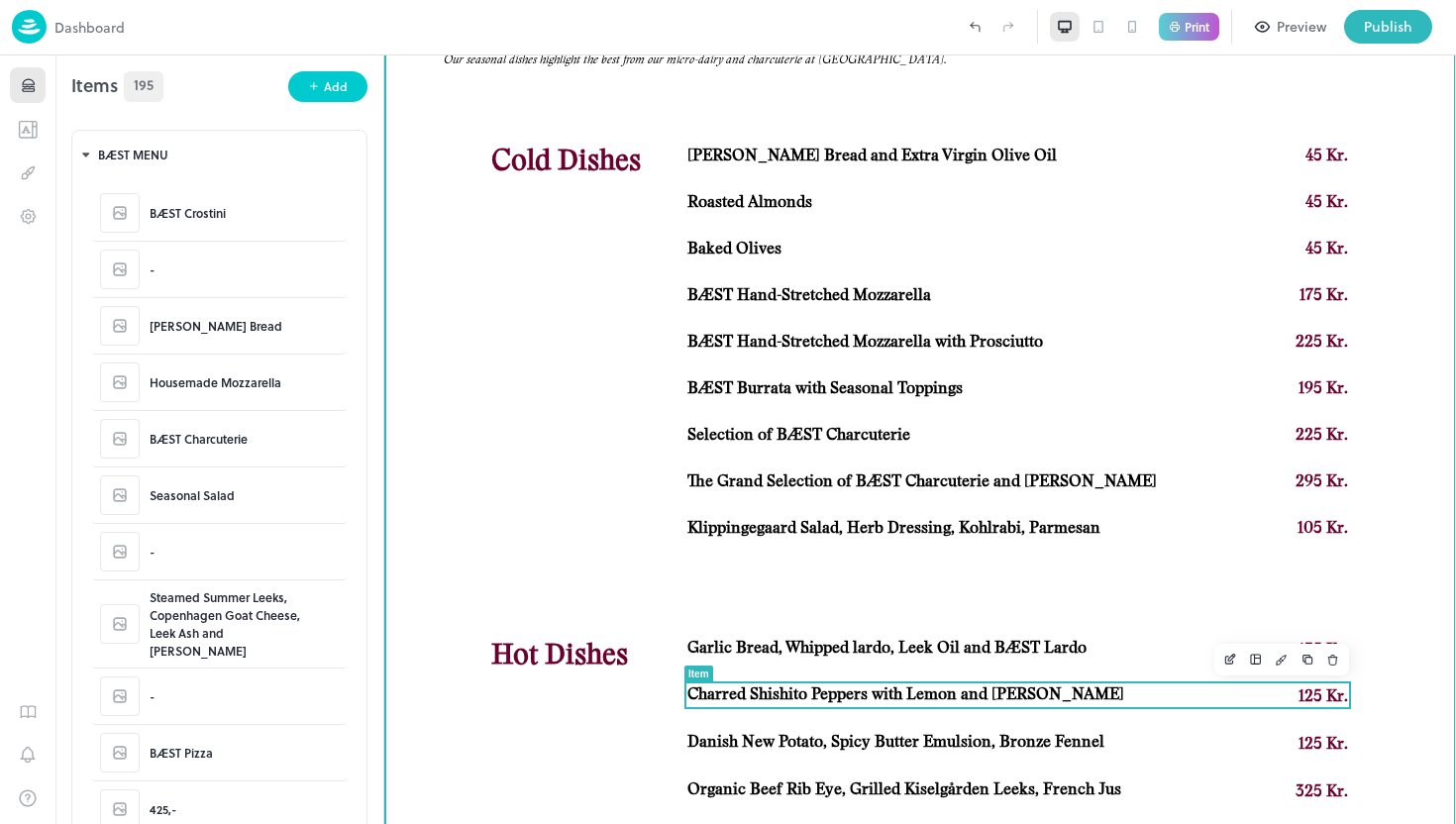 scroll, scrollTop: 814, scrollLeft: 0, axis: vertical 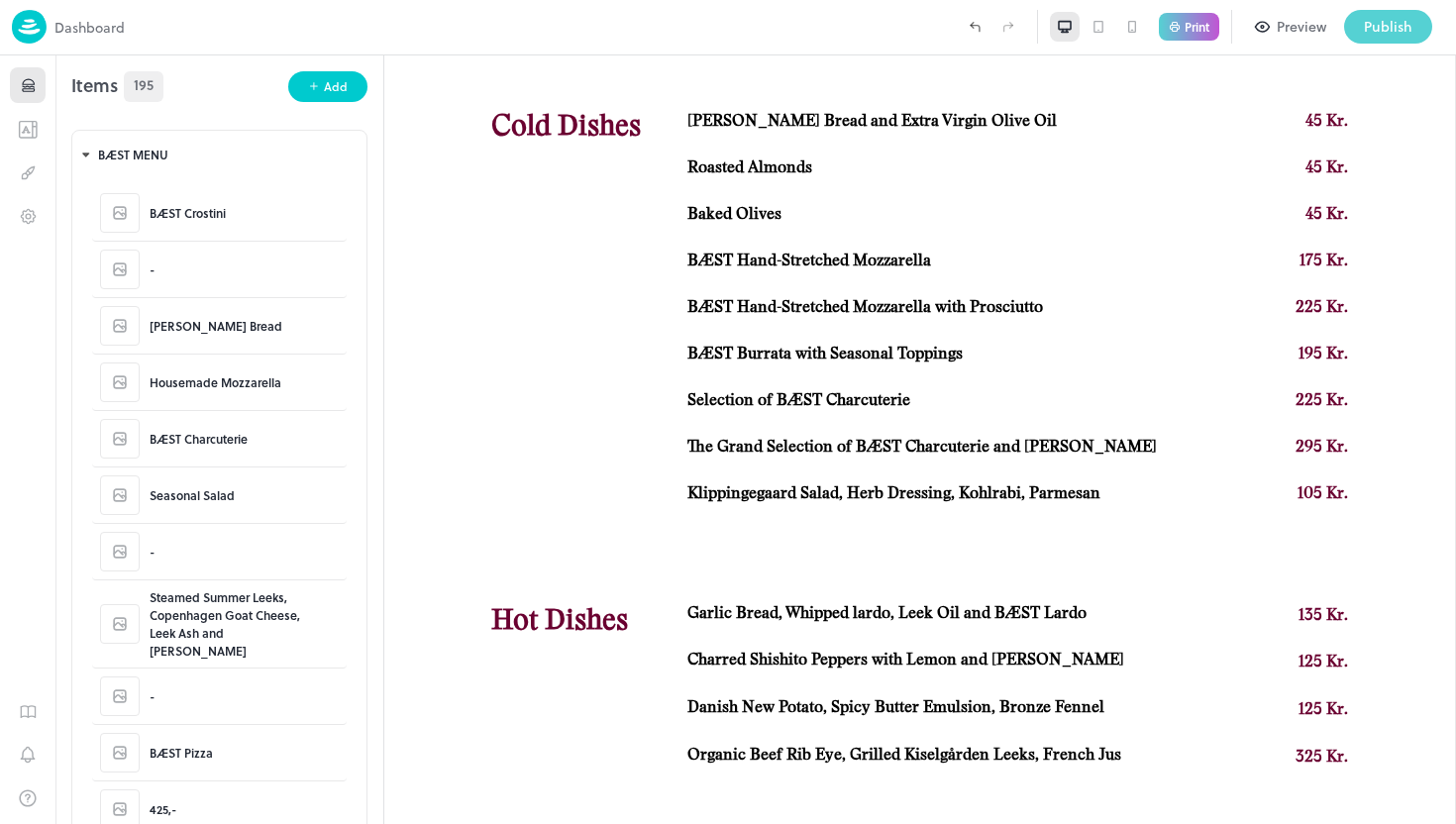 click on "Publish" at bounding box center [1388, 27] 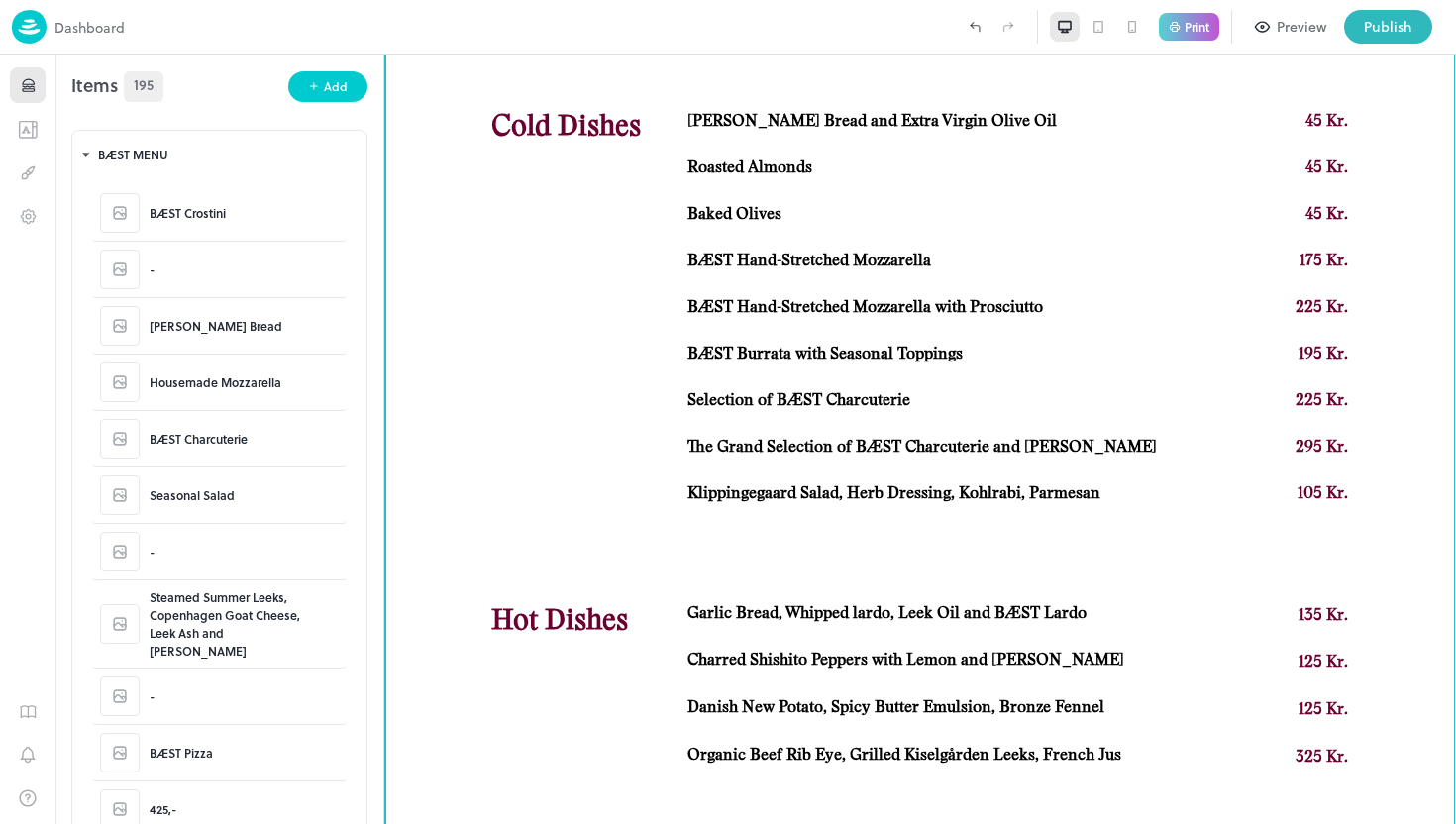 click at bounding box center [728, 824] 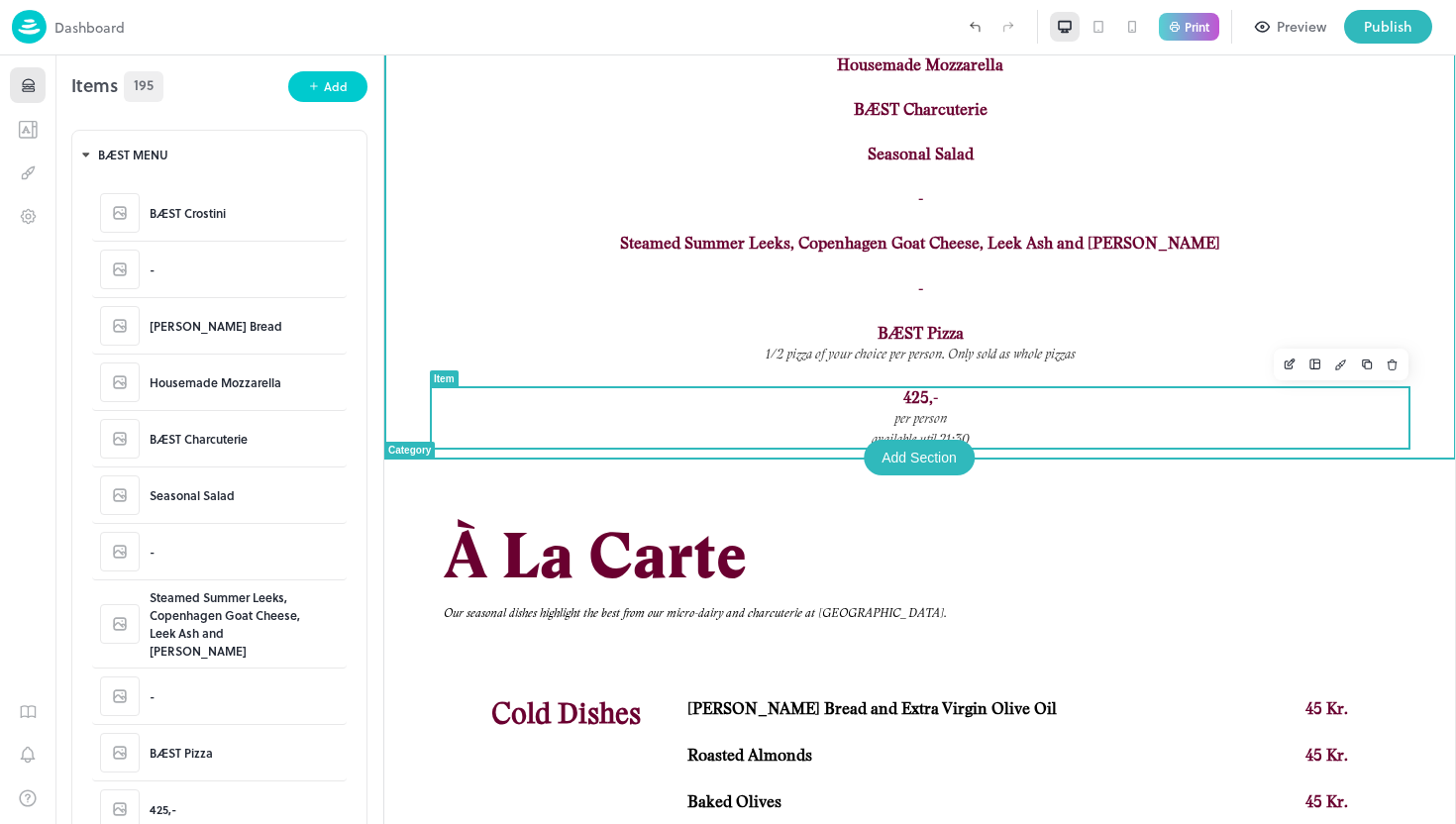 scroll, scrollTop: 225, scrollLeft: 0, axis: vertical 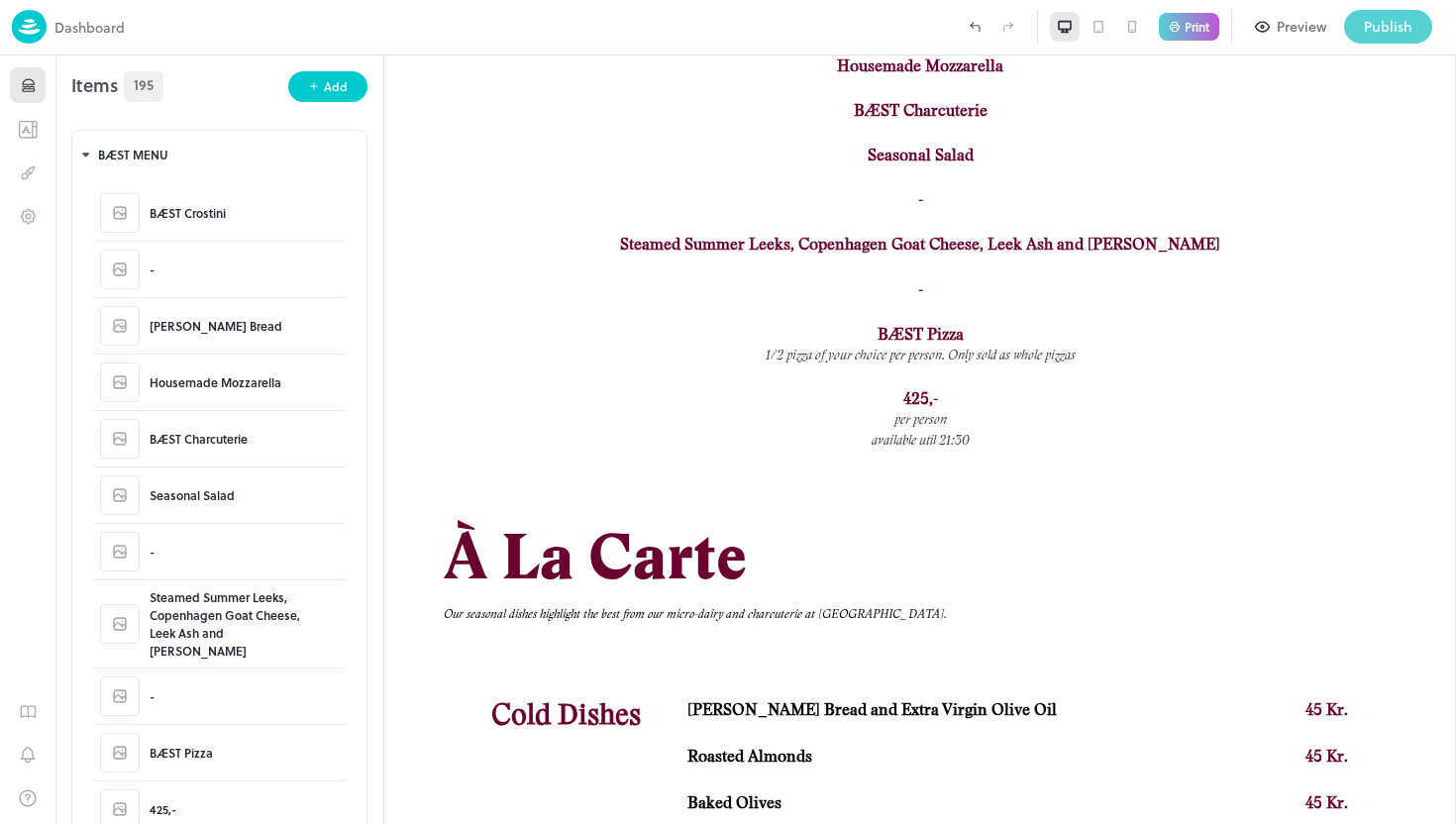 click on "Publish" at bounding box center [1388, 27] 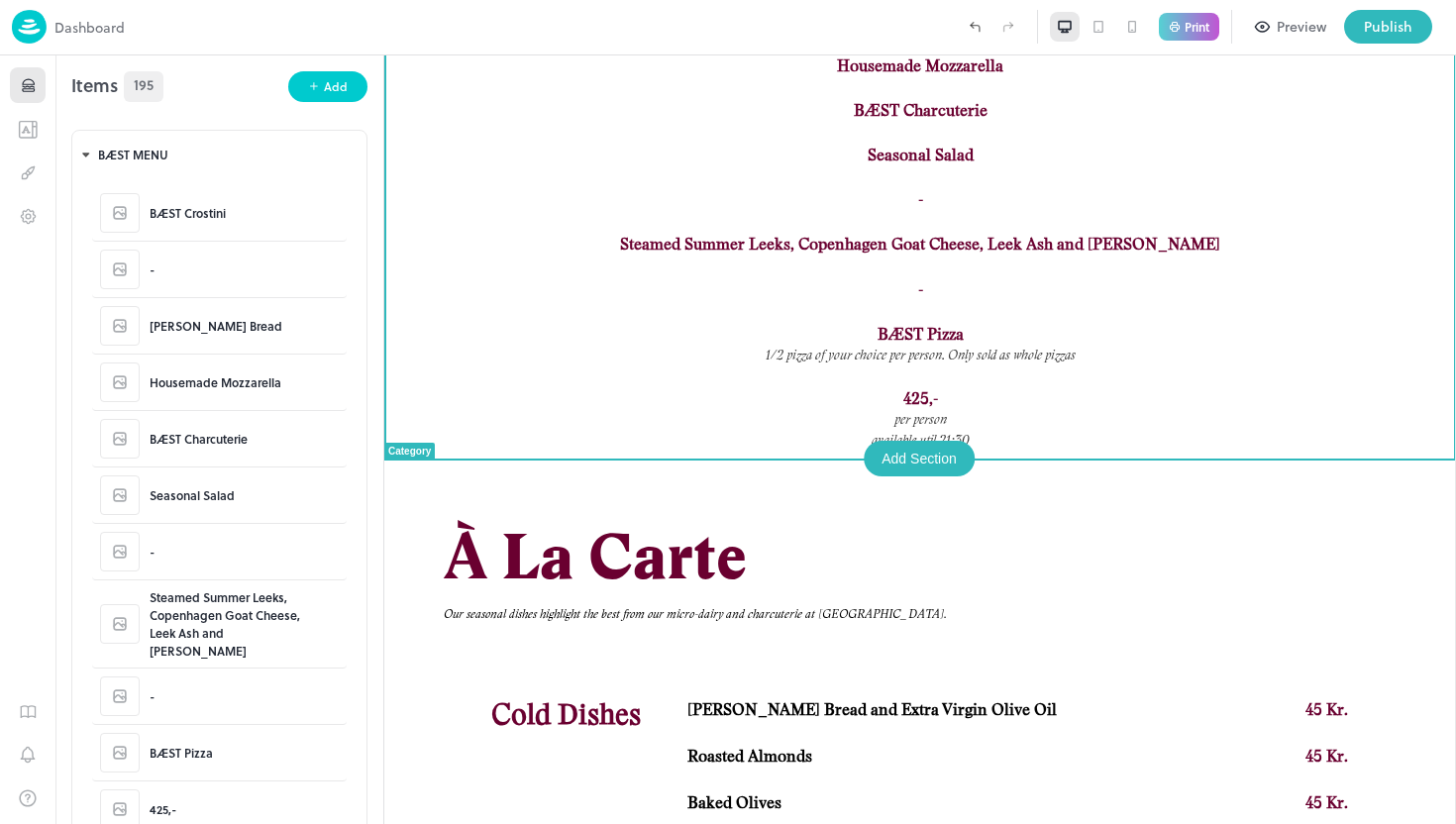 click at bounding box center [728, 824] 